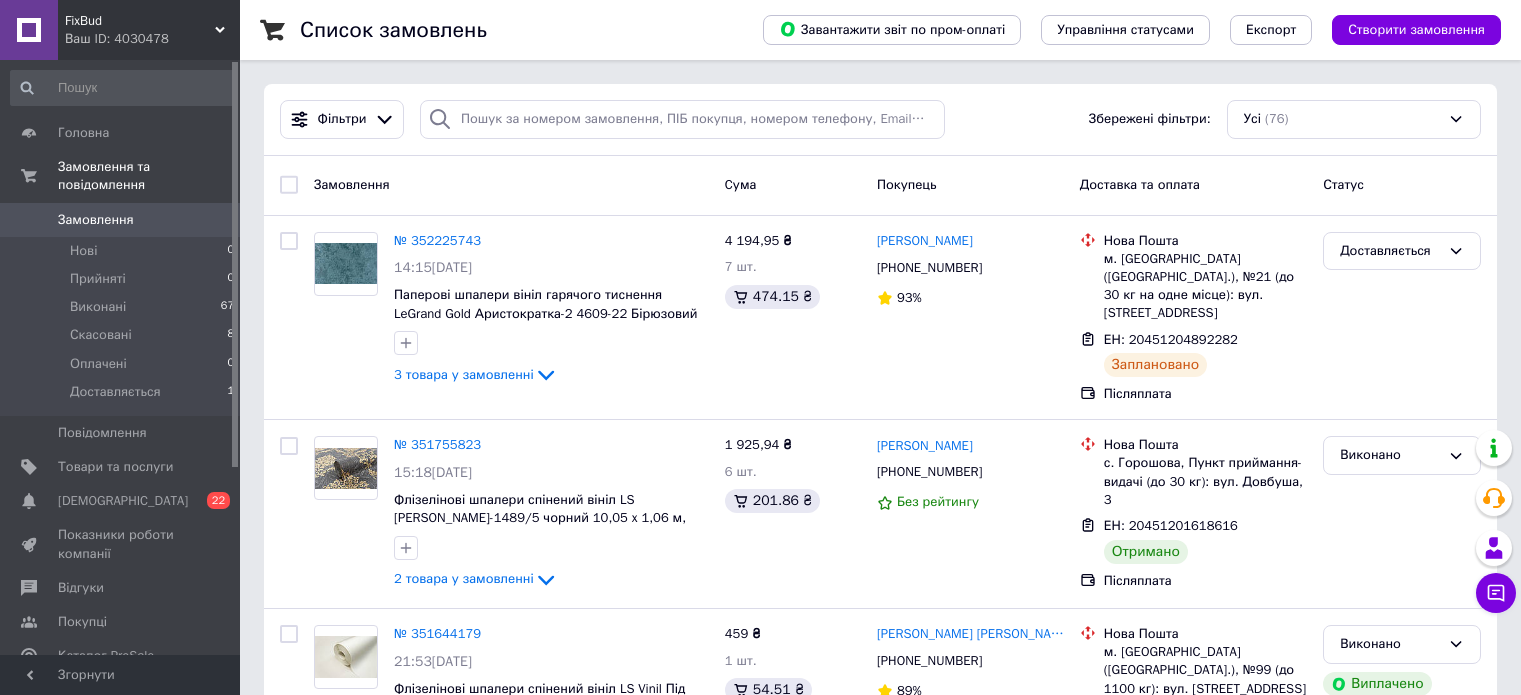 scroll, scrollTop: 0, scrollLeft: 0, axis: both 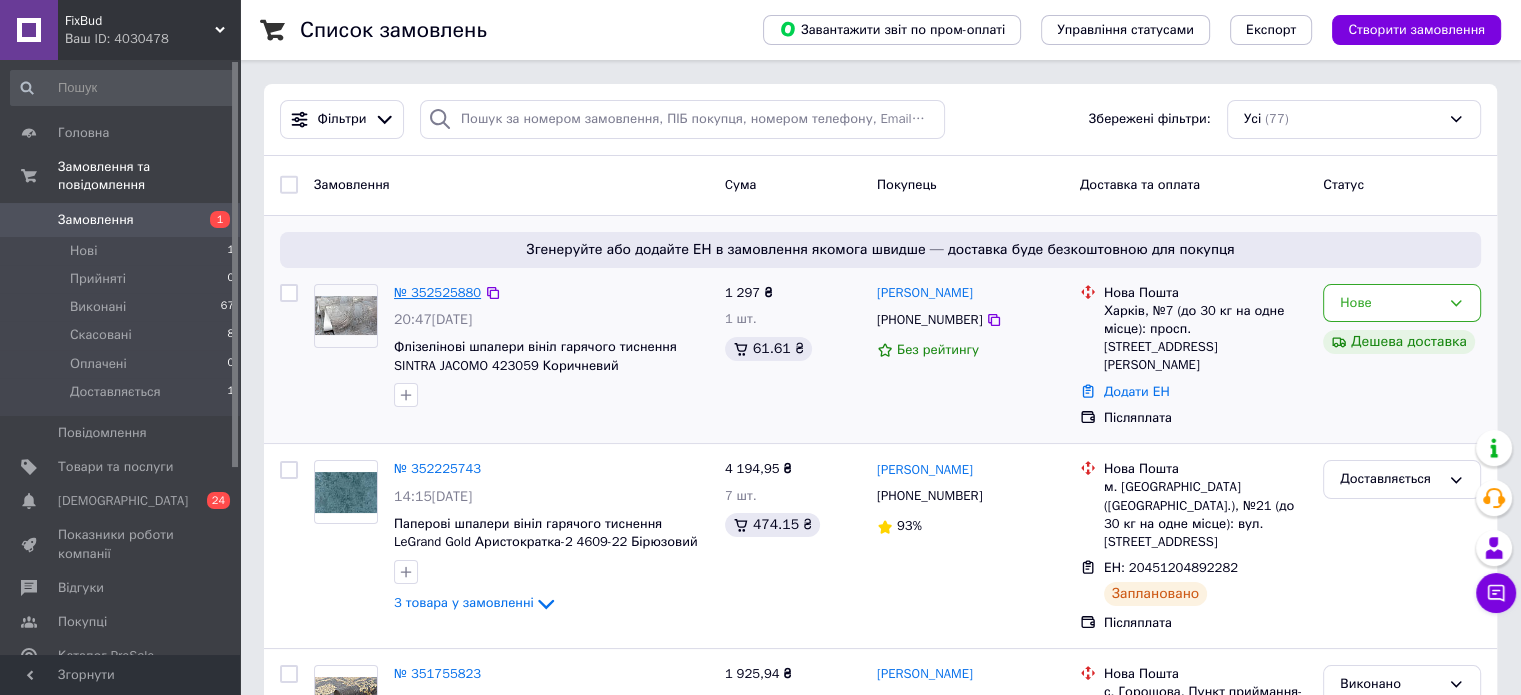 click on "№ 352525880" at bounding box center [437, 292] 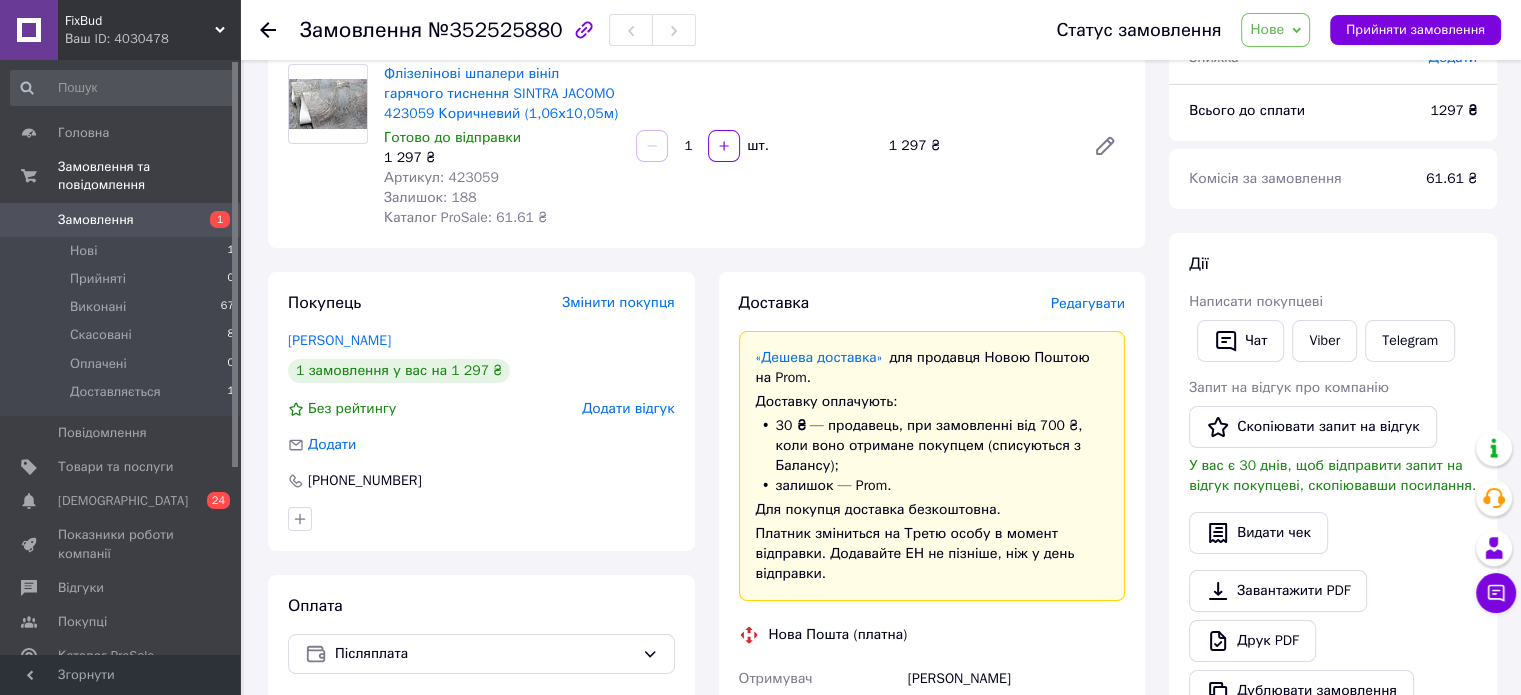 scroll, scrollTop: 0, scrollLeft: 0, axis: both 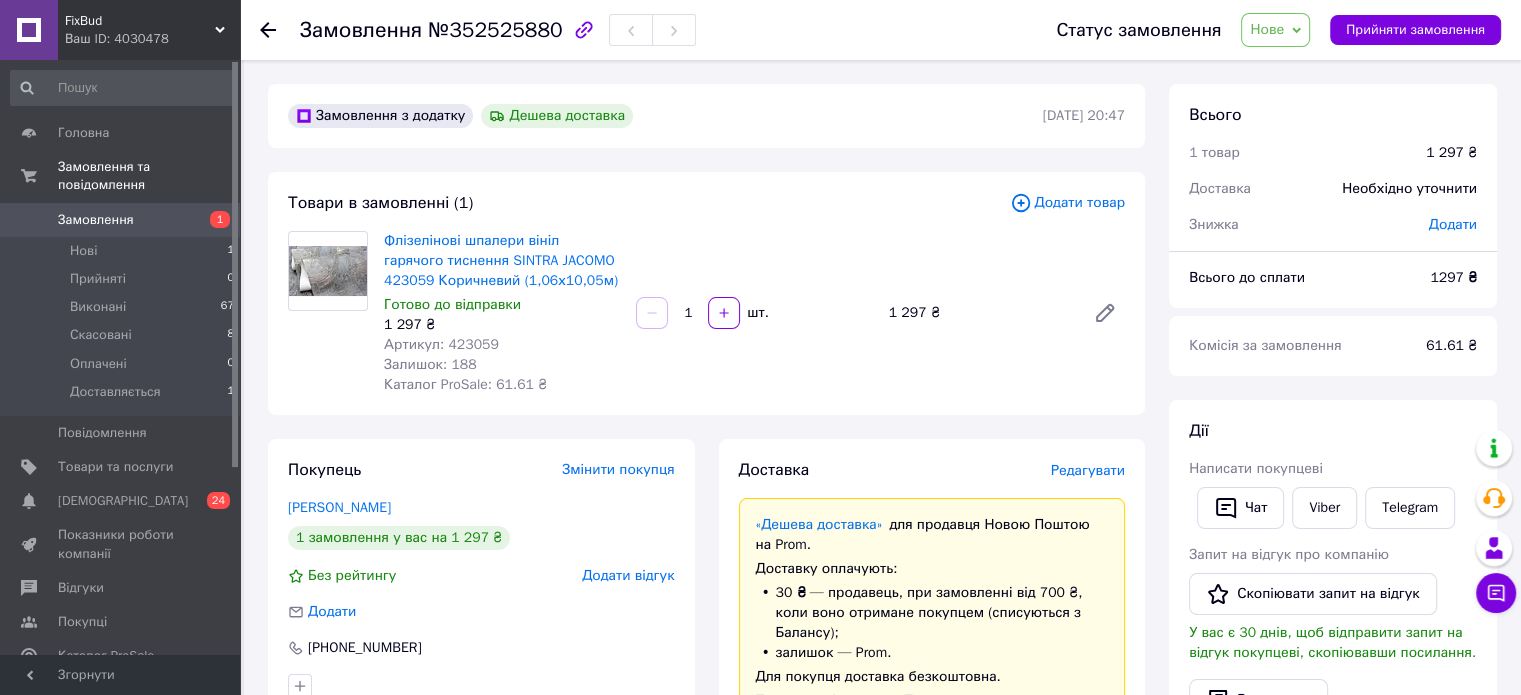 click on "Нове" at bounding box center [1267, 29] 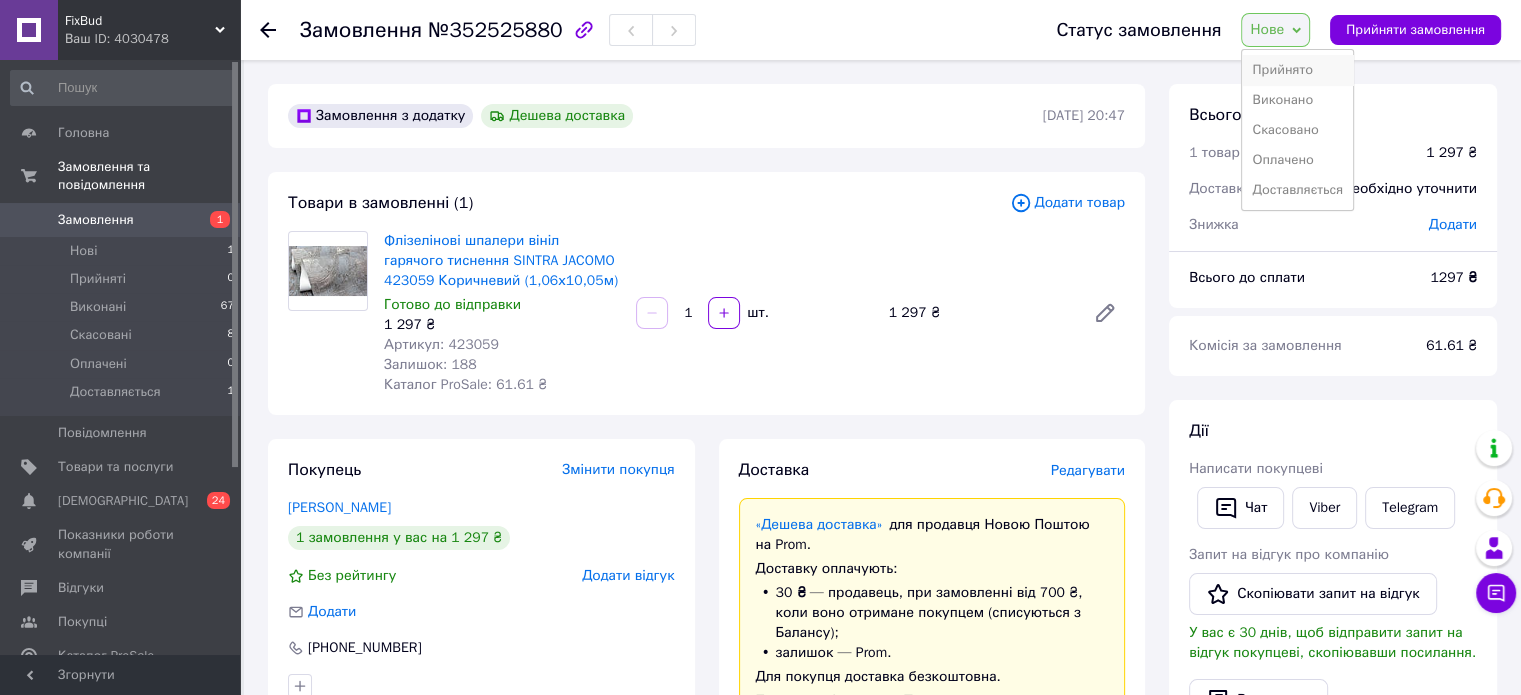 click on "Прийнято" at bounding box center [1297, 70] 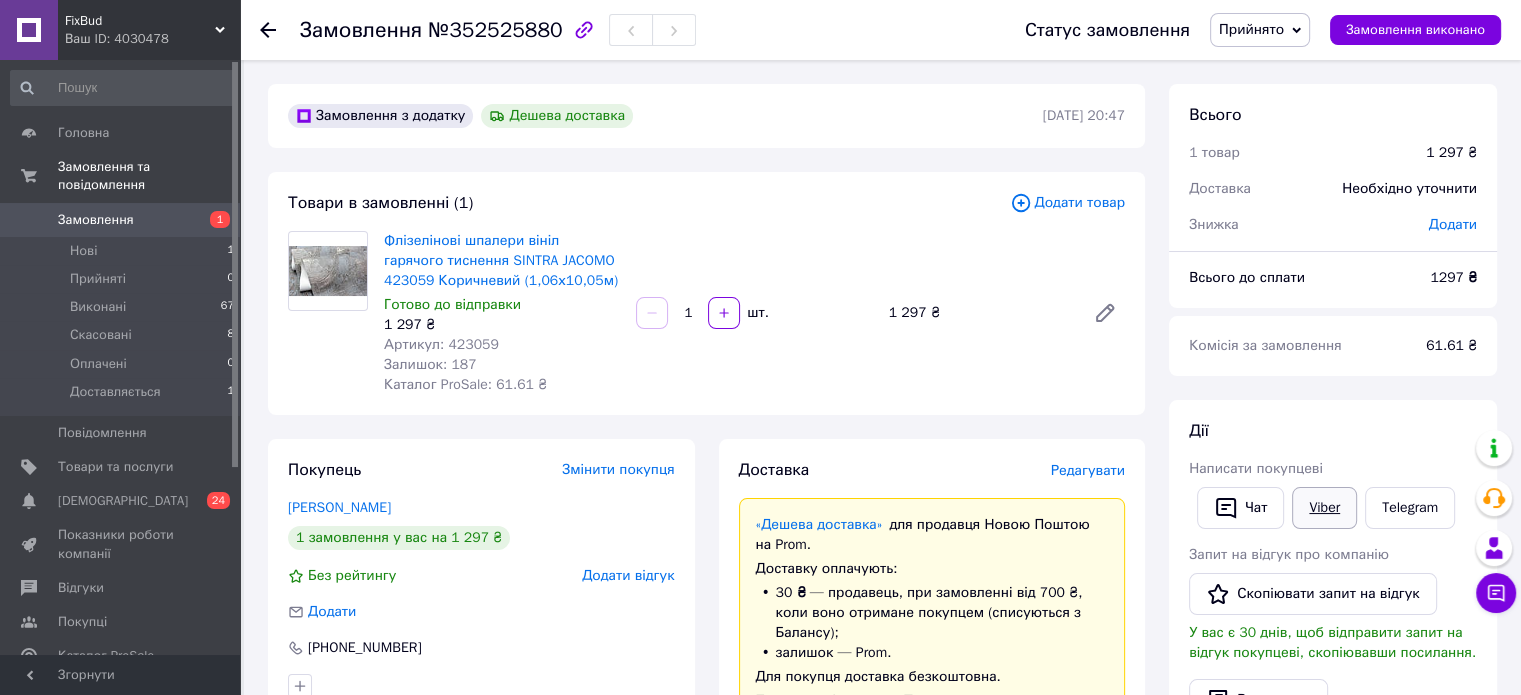 click on "Viber" at bounding box center (1324, 508) 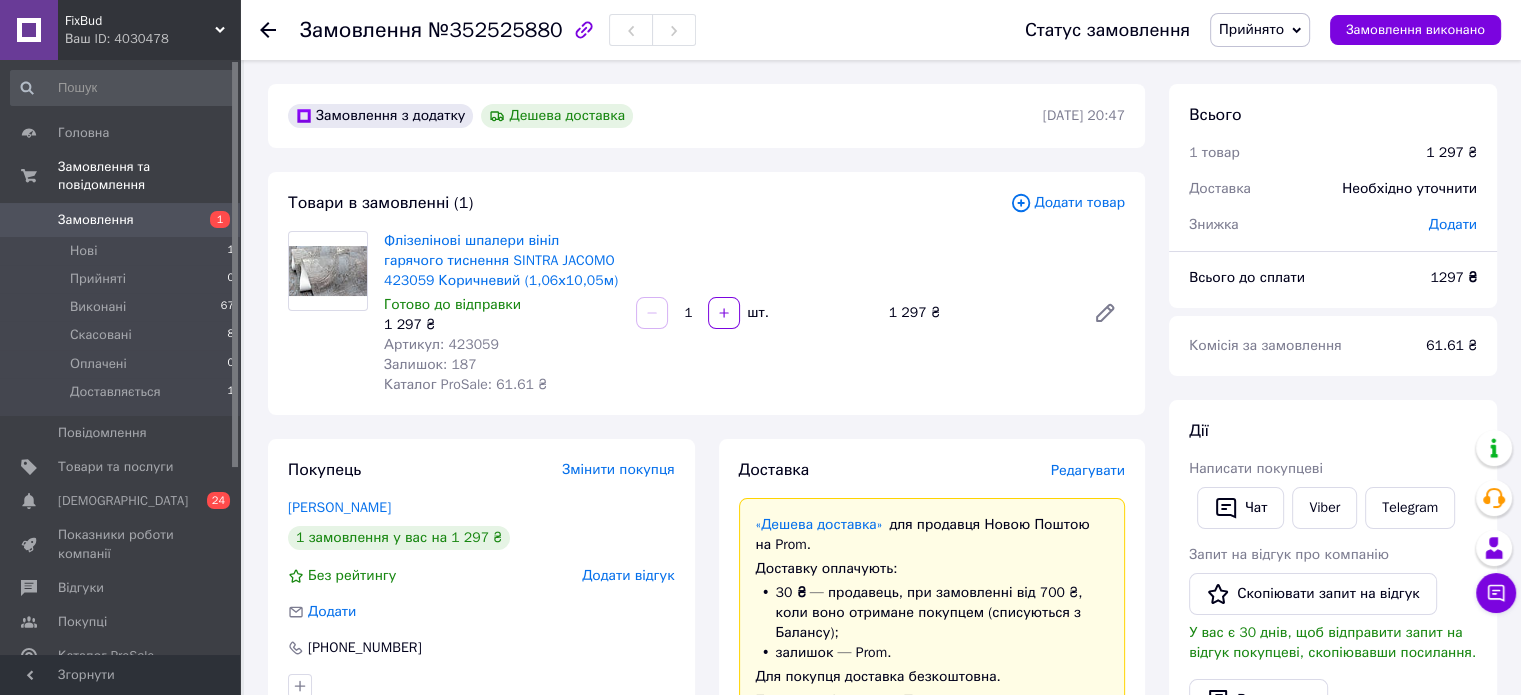 click on "Всього" at bounding box center (1333, 115) 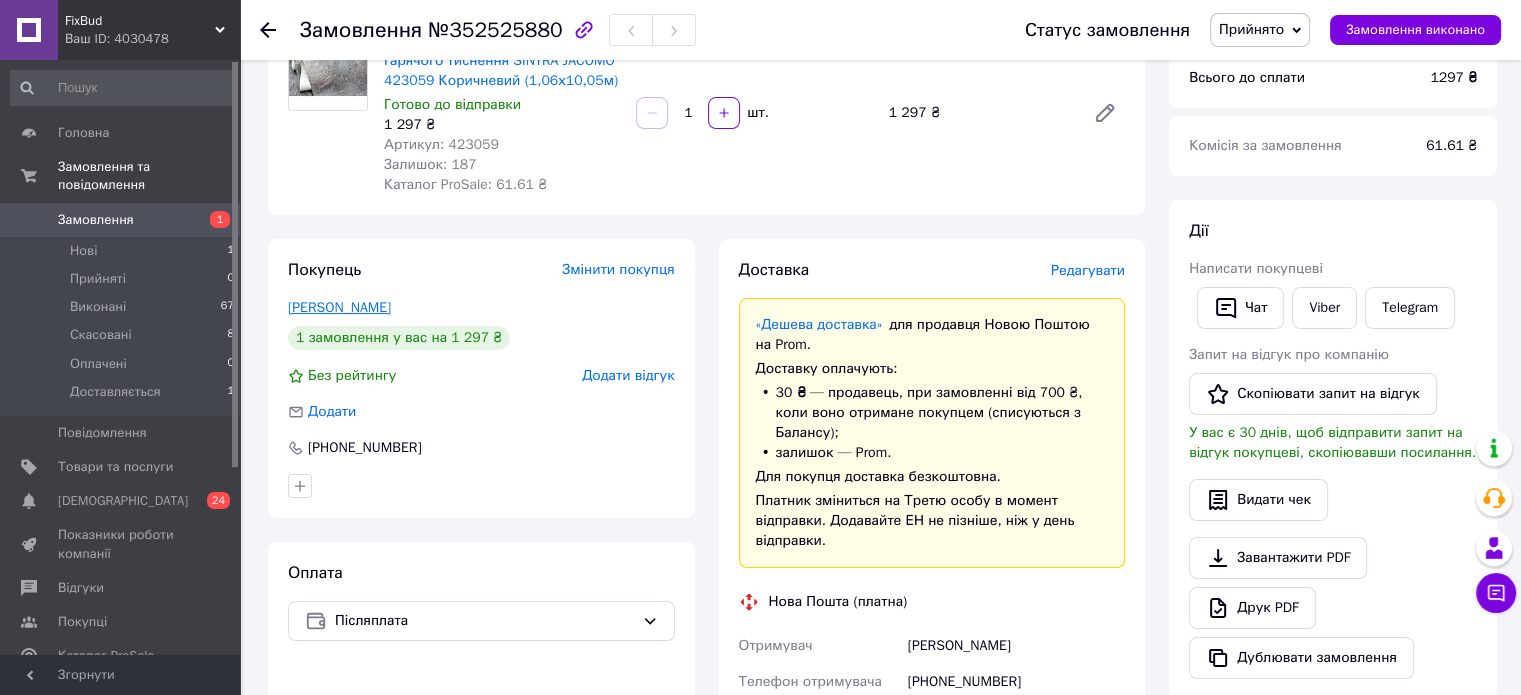 click on "Зозуля Карина" at bounding box center [339, 307] 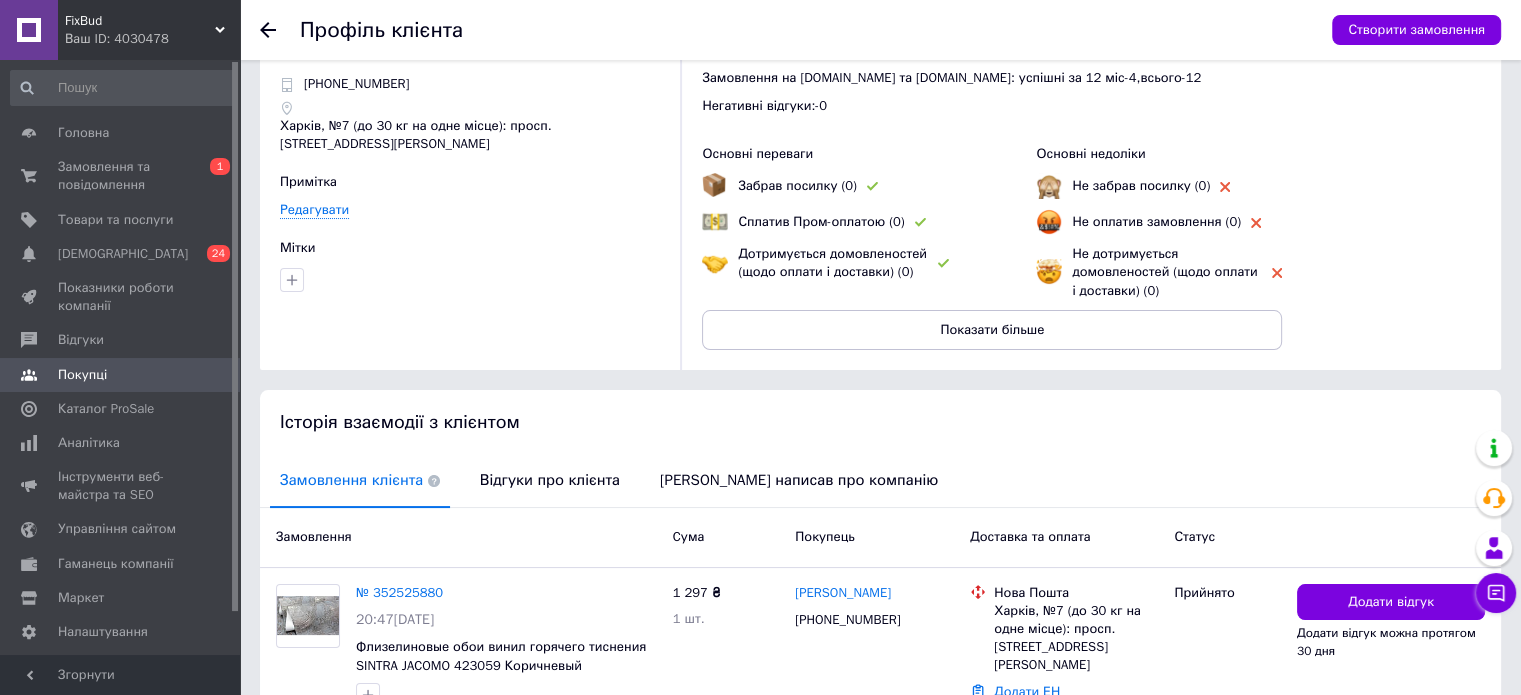 scroll, scrollTop: 0, scrollLeft: 0, axis: both 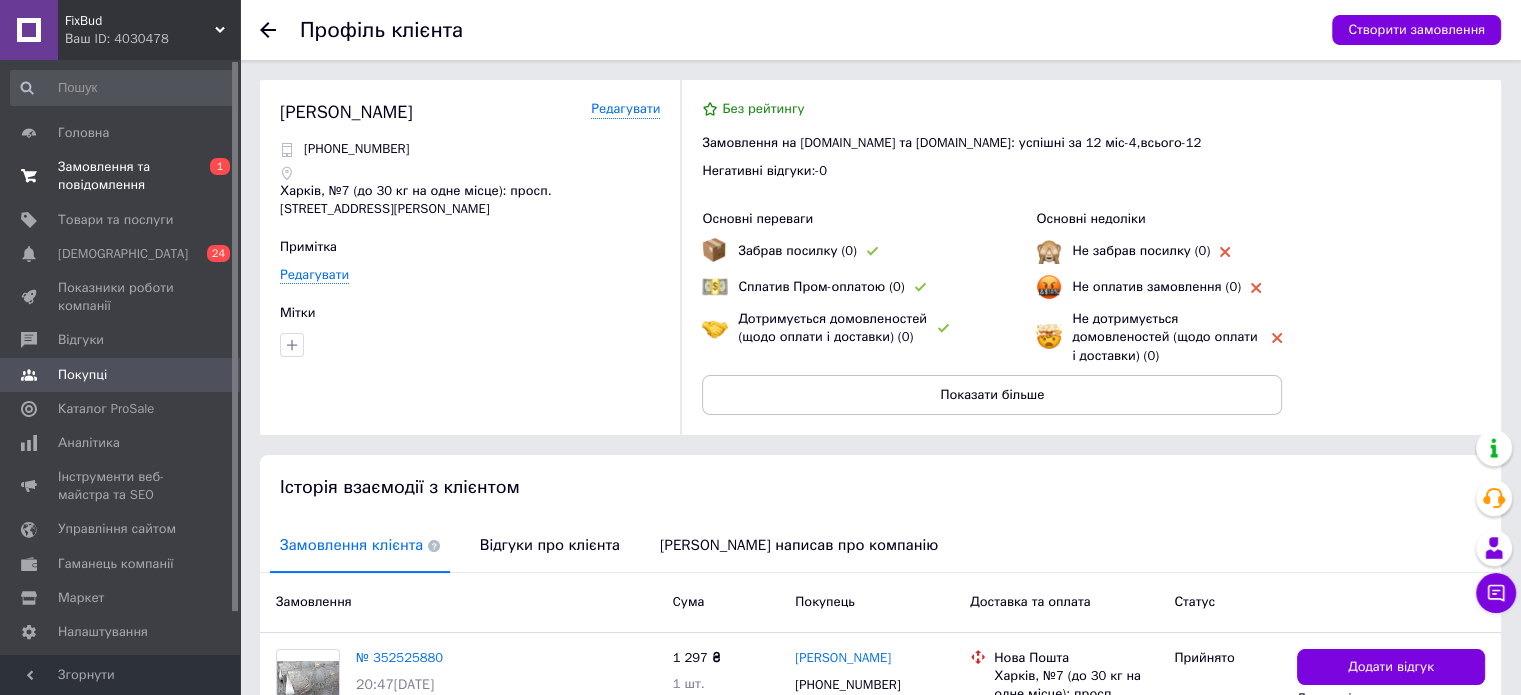 click on "Замовлення та повідомлення" at bounding box center (121, 176) 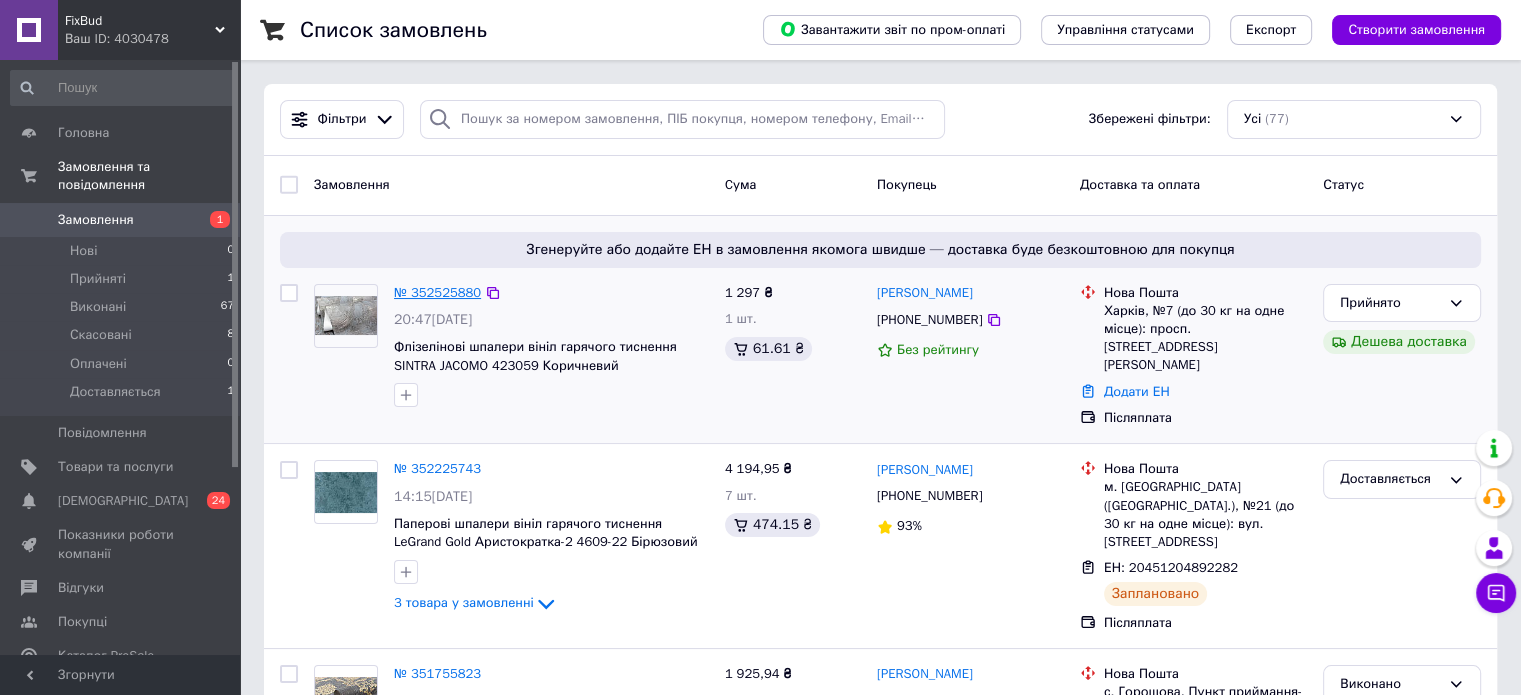 click on "№ 352525880" at bounding box center [437, 292] 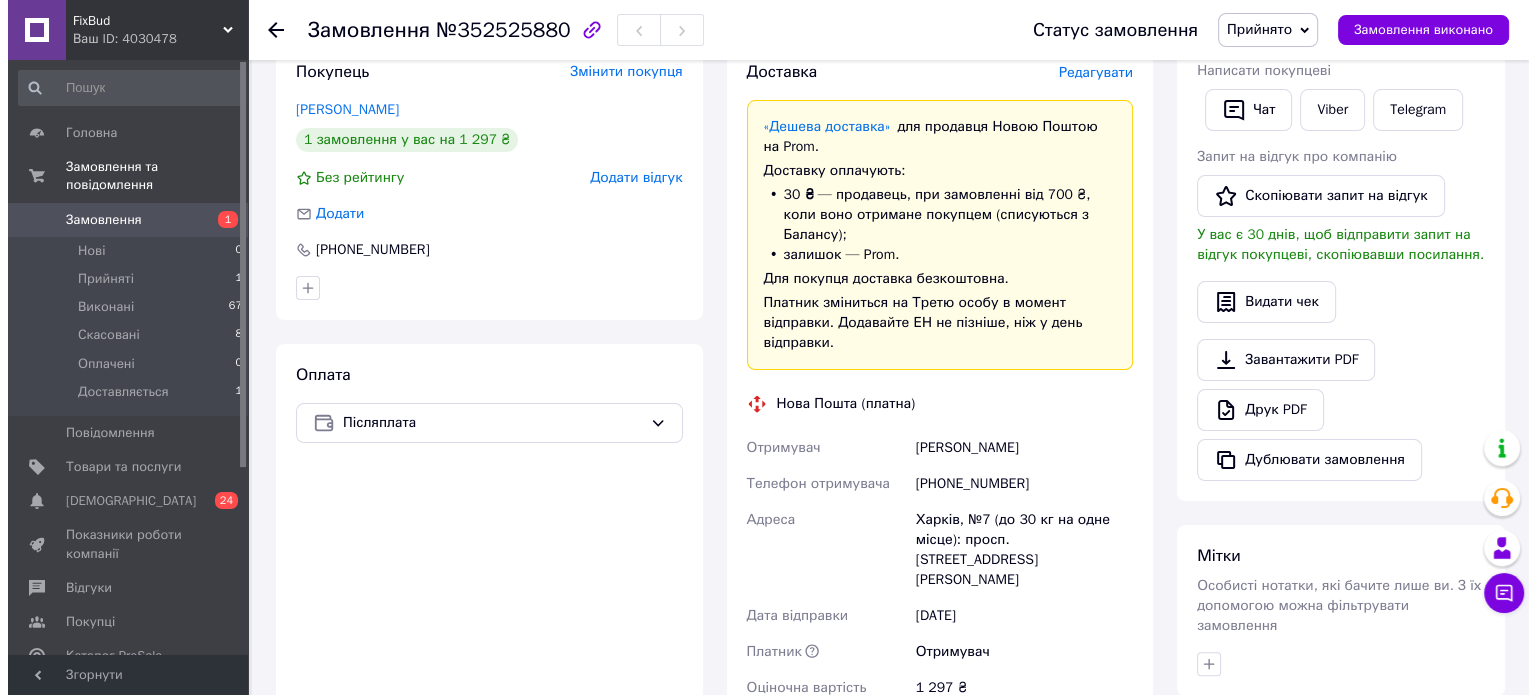scroll, scrollTop: 100, scrollLeft: 0, axis: vertical 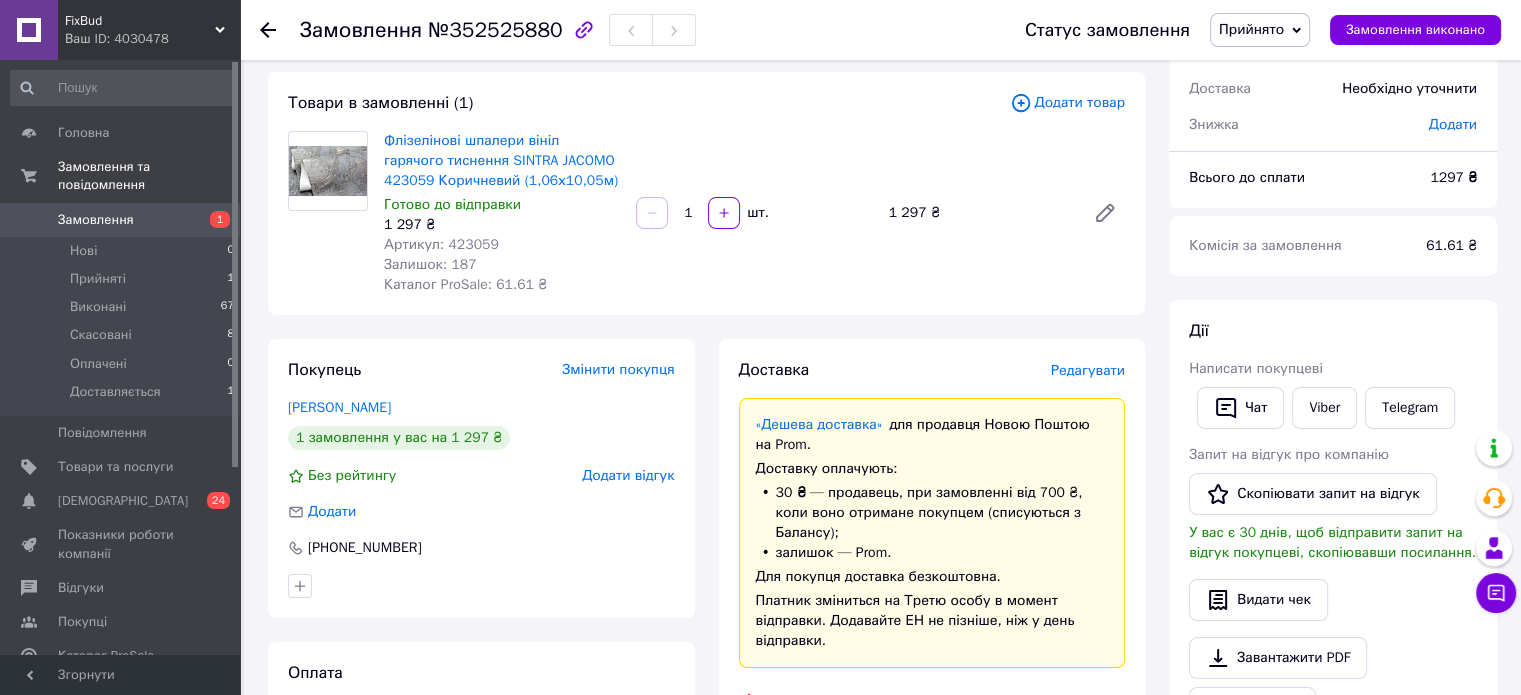 click on "Редагувати" at bounding box center (1088, 370) 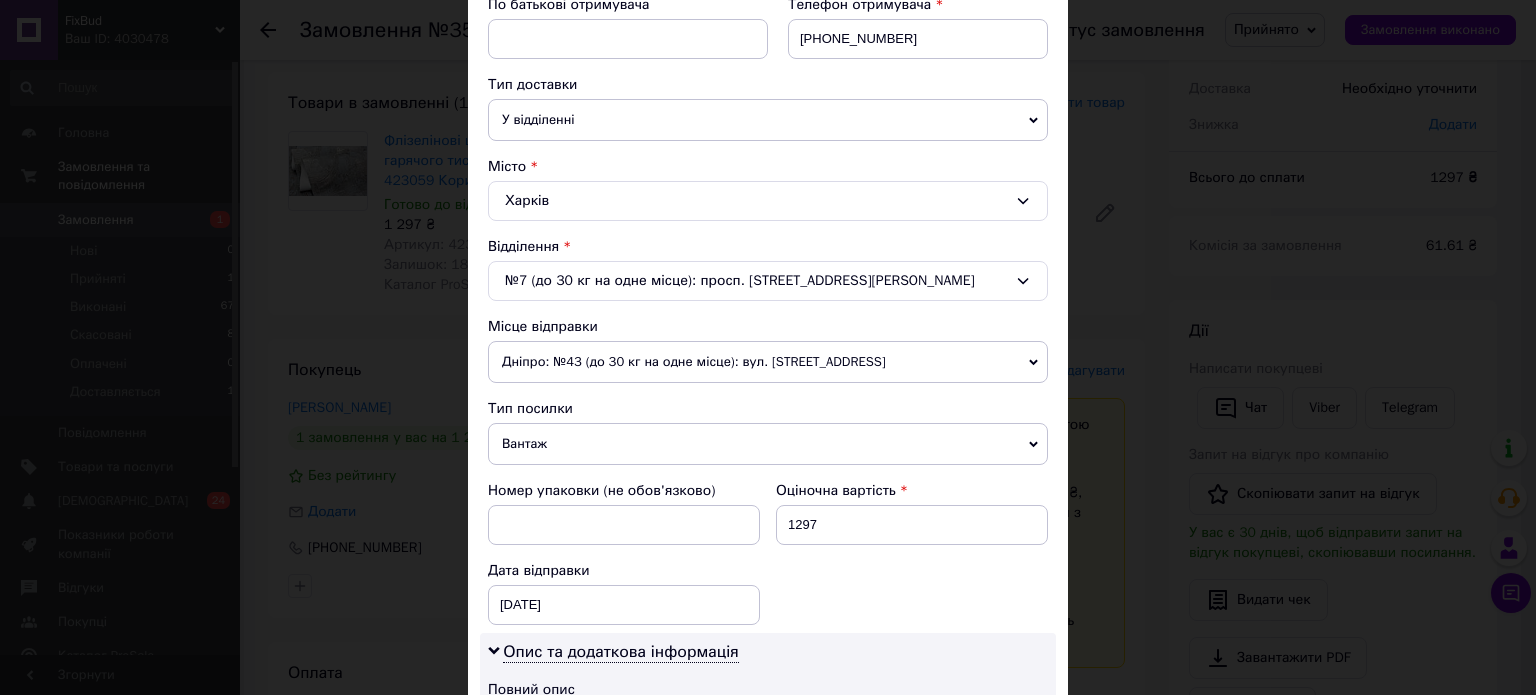 scroll, scrollTop: 400, scrollLeft: 0, axis: vertical 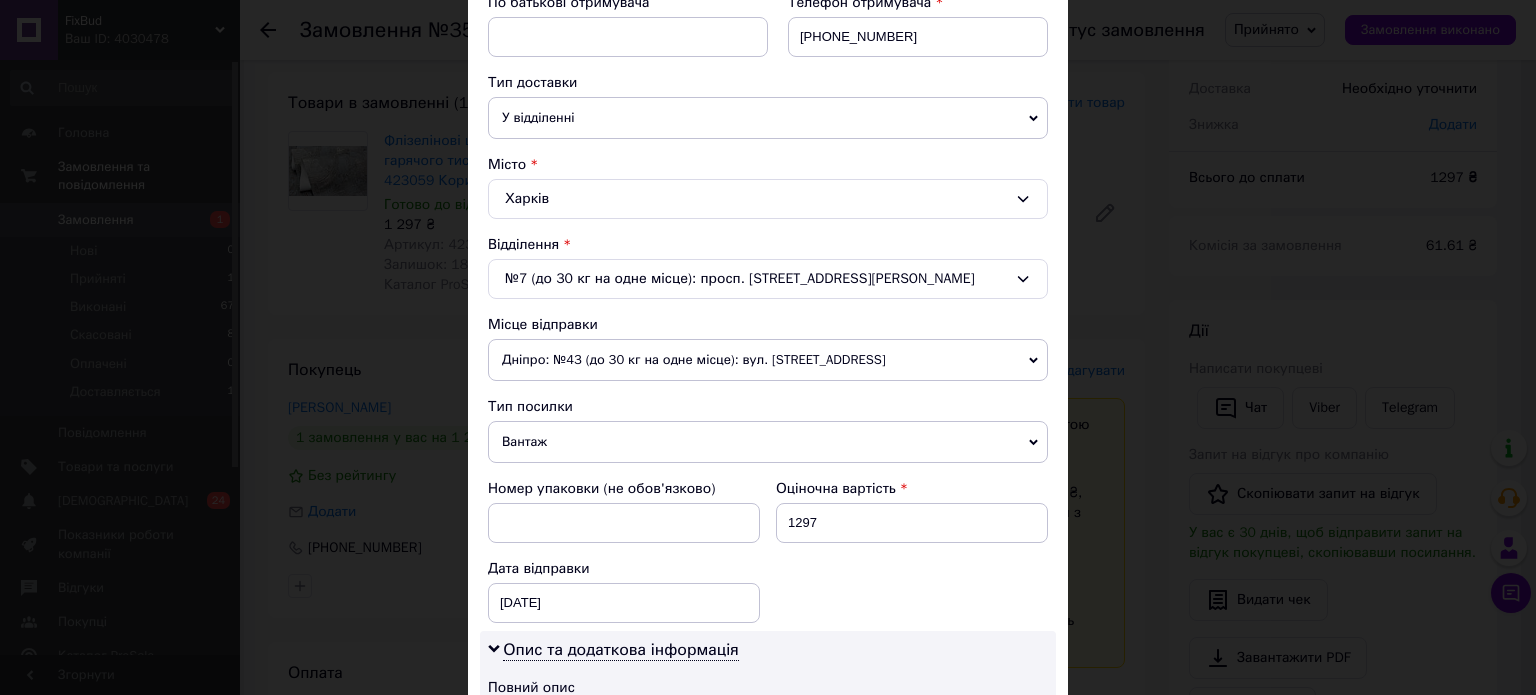 click on "Дніпро: №43 (до 30 кг на одне місце): вул. Квартальна, 5" at bounding box center [768, 360] 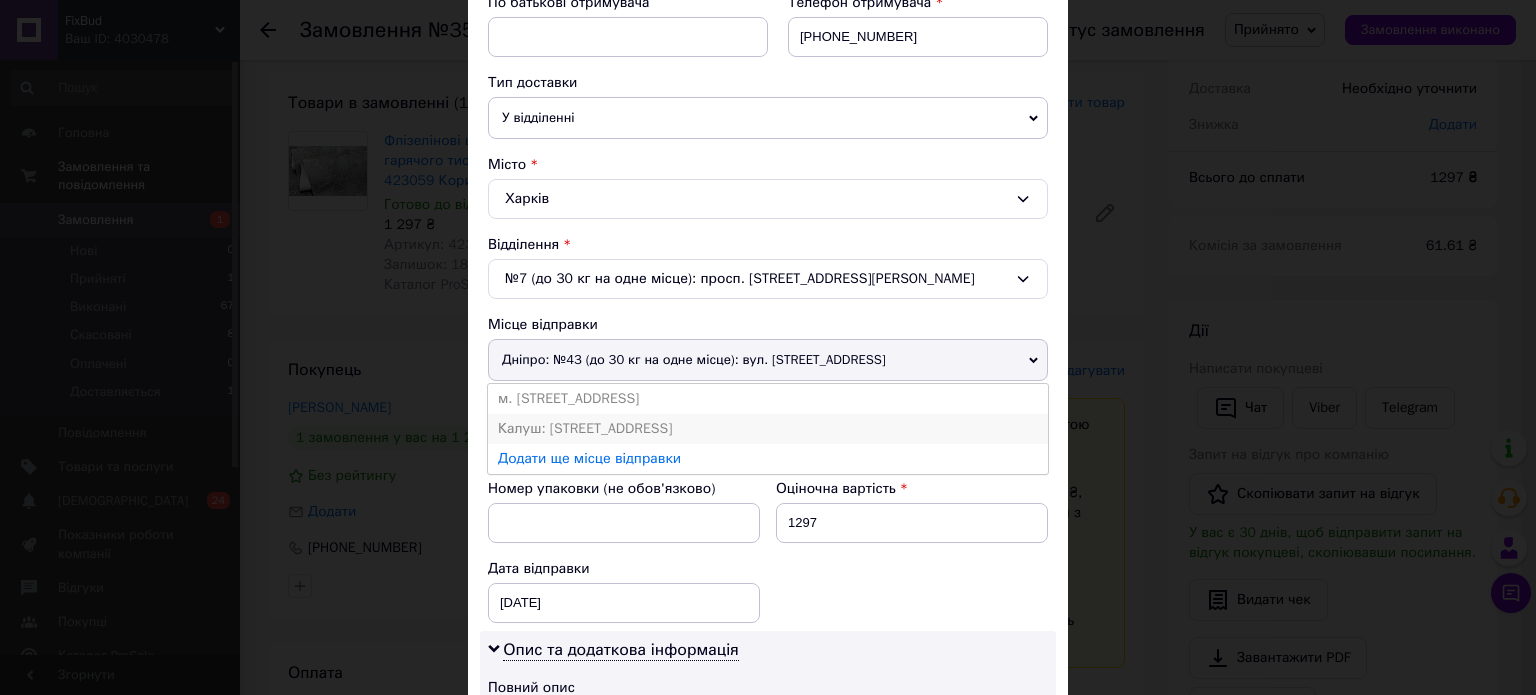 click on "Калуш: Промислова вул. д.12" at bounding box center (768, 429) 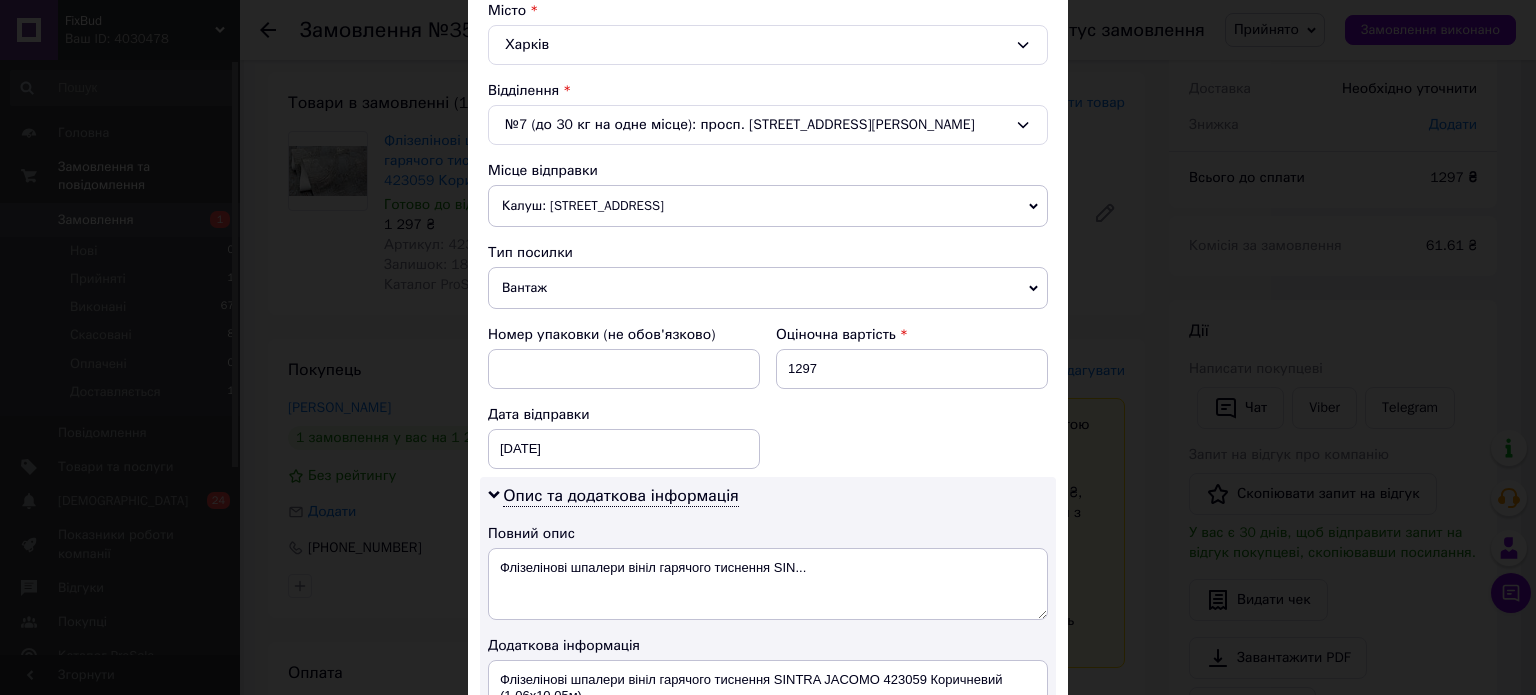 scroll, scrollTop: 600, scrollLeft: 0, axis: vertical 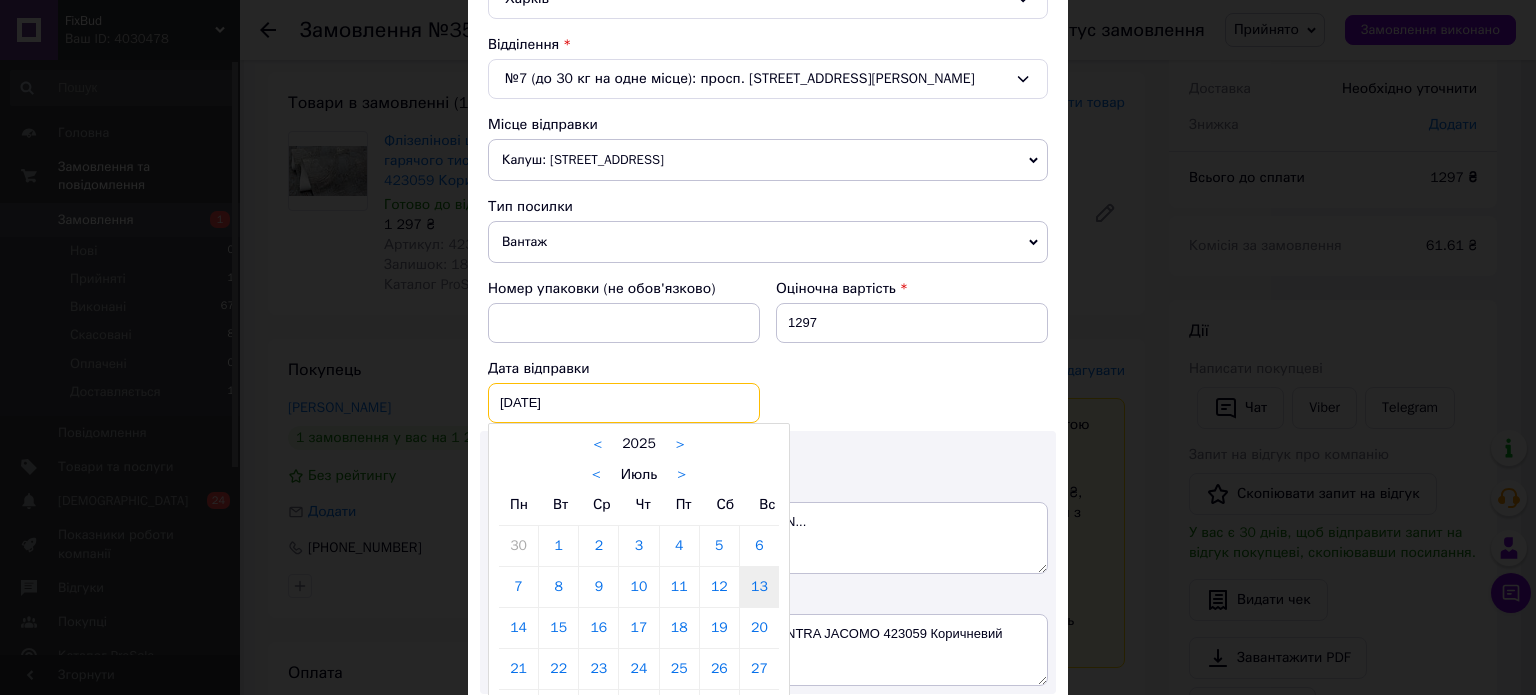 click on "13.07.2025 < 2025 > < Июль > Пн Вт Ср Чт Пт Сб Вс 30 1 2 3 4 5 6 7 8 9 10 11 12 13 14 15 16 17 18 19 20 21 22 23 24 25 26 27 28 29 30 31 1 2 3 4 5 6 7 8 9 10" at bounding box center [624, 403] 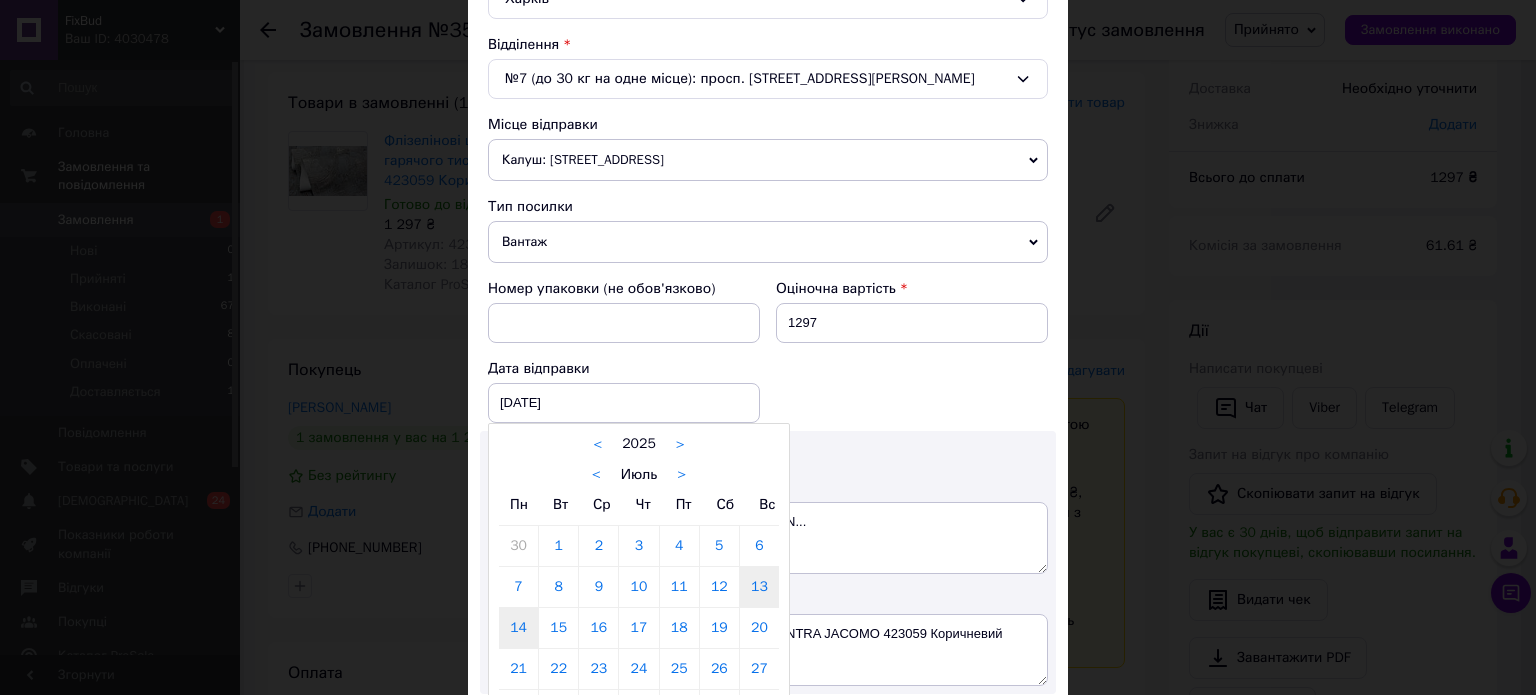 click on "14" at bounding box center [518, 628] 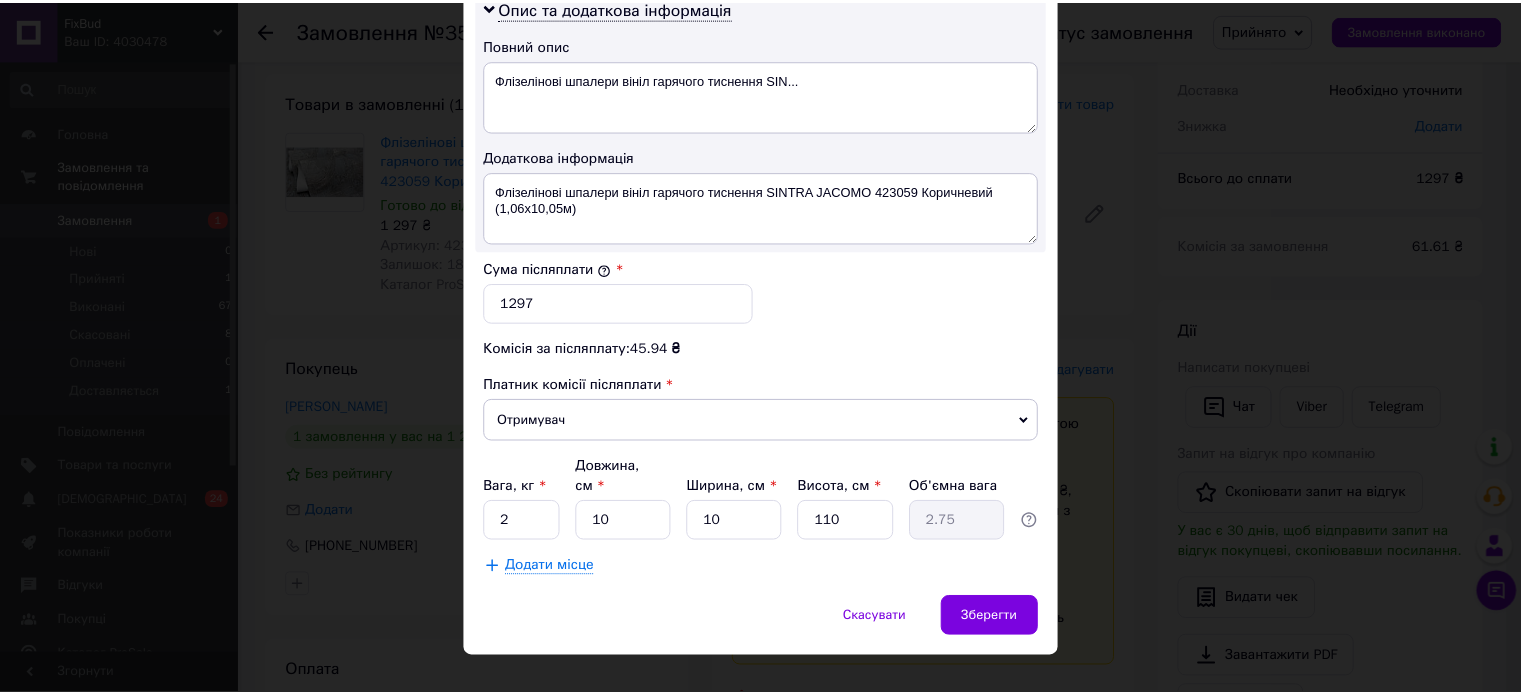 scroll, scrollTop: 1048, scrollLeft: 0, axis: vertical 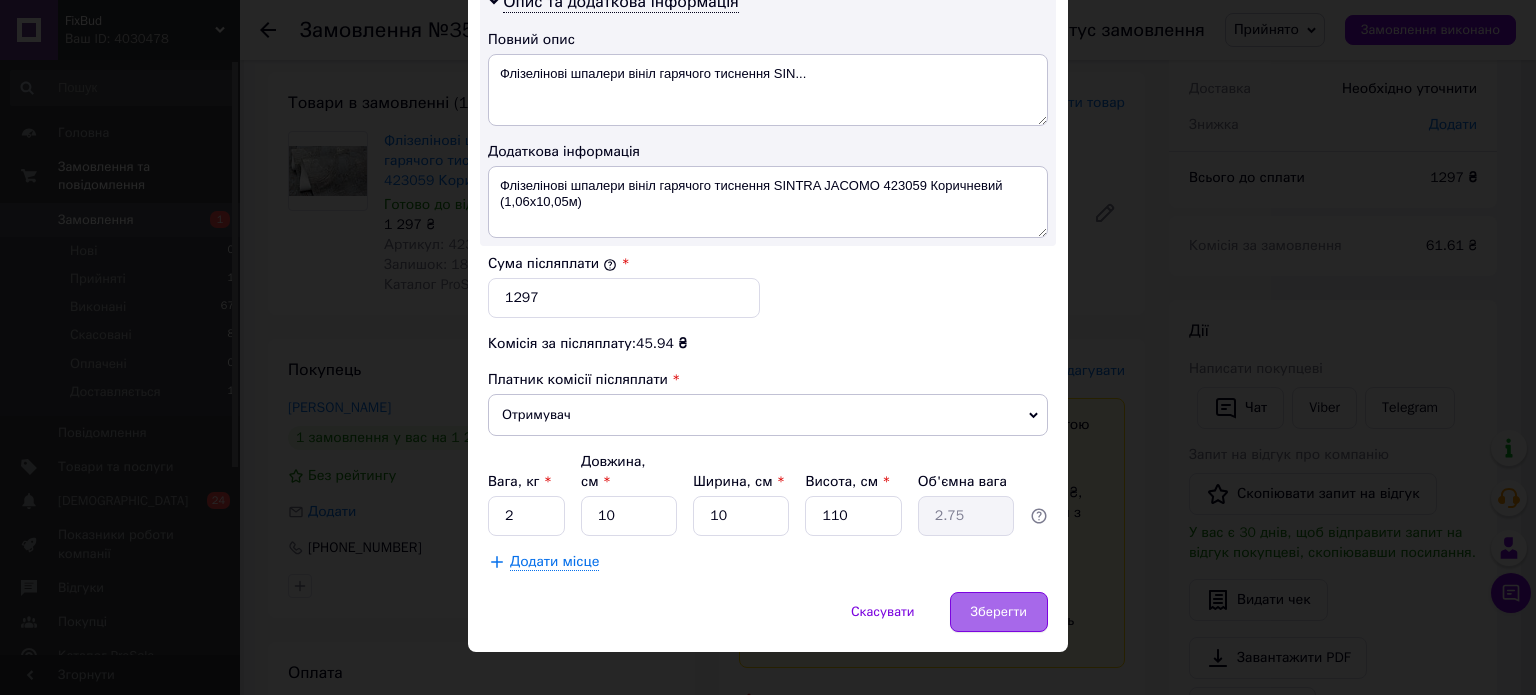 click on "Зберегти" at bounding box center [999, 612] 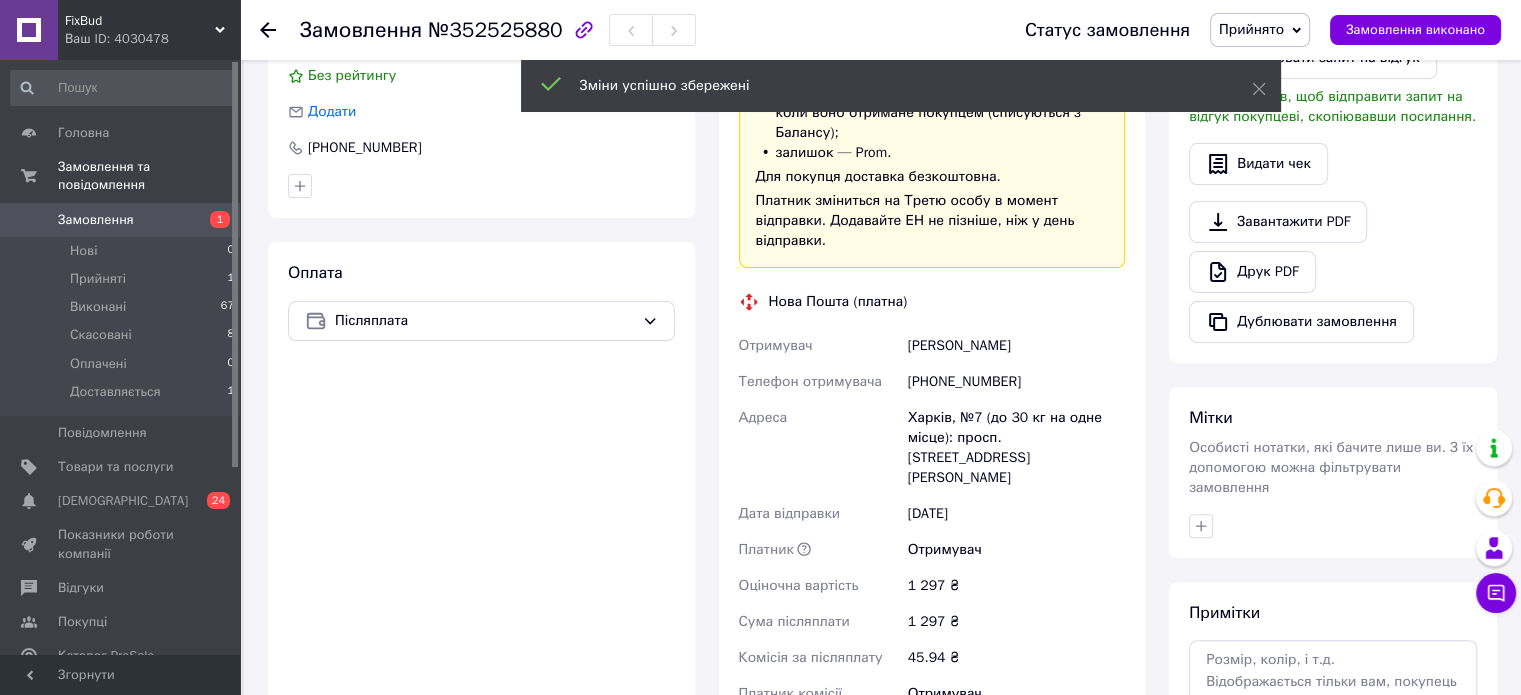 scroll, scrollTop: 800, scrollLeft: 0, axis: vertical 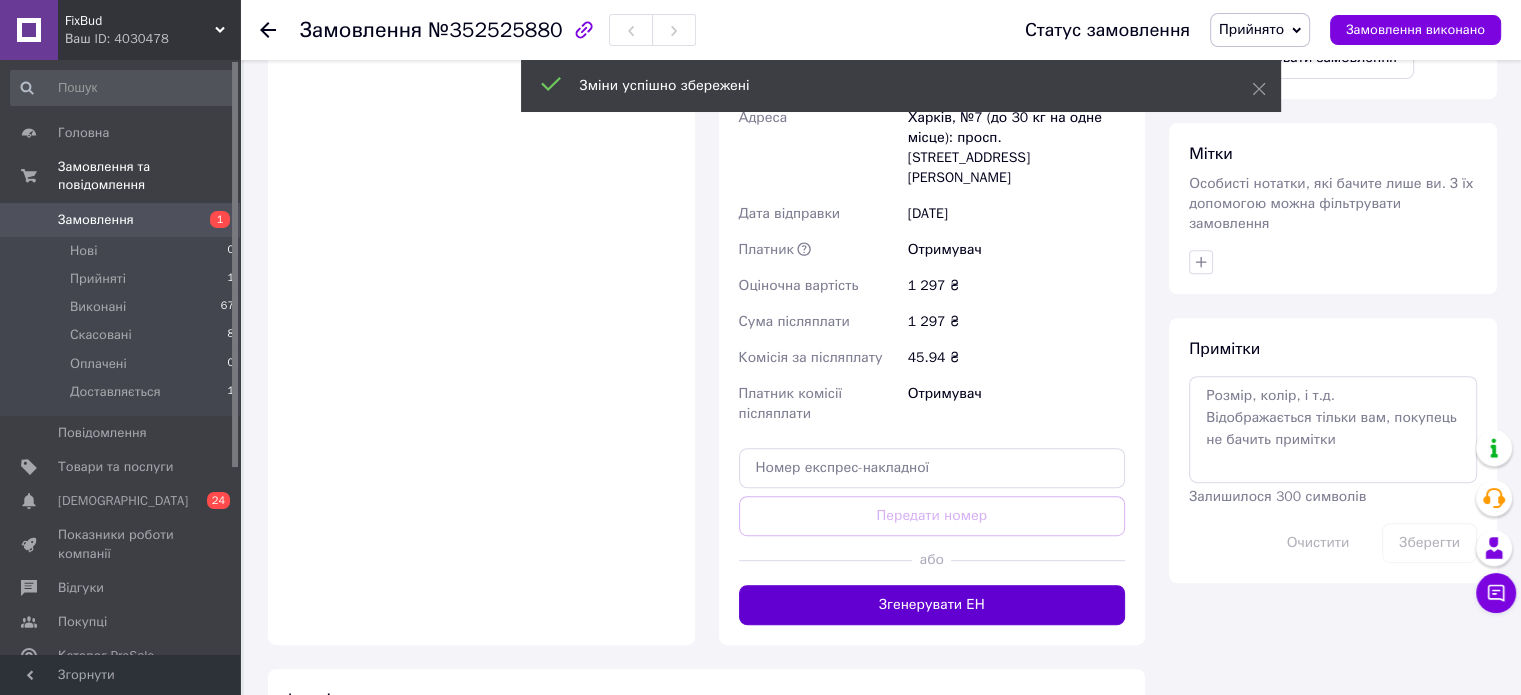 click on "Згенерувати ЕН" at bounding box center [932, 605] 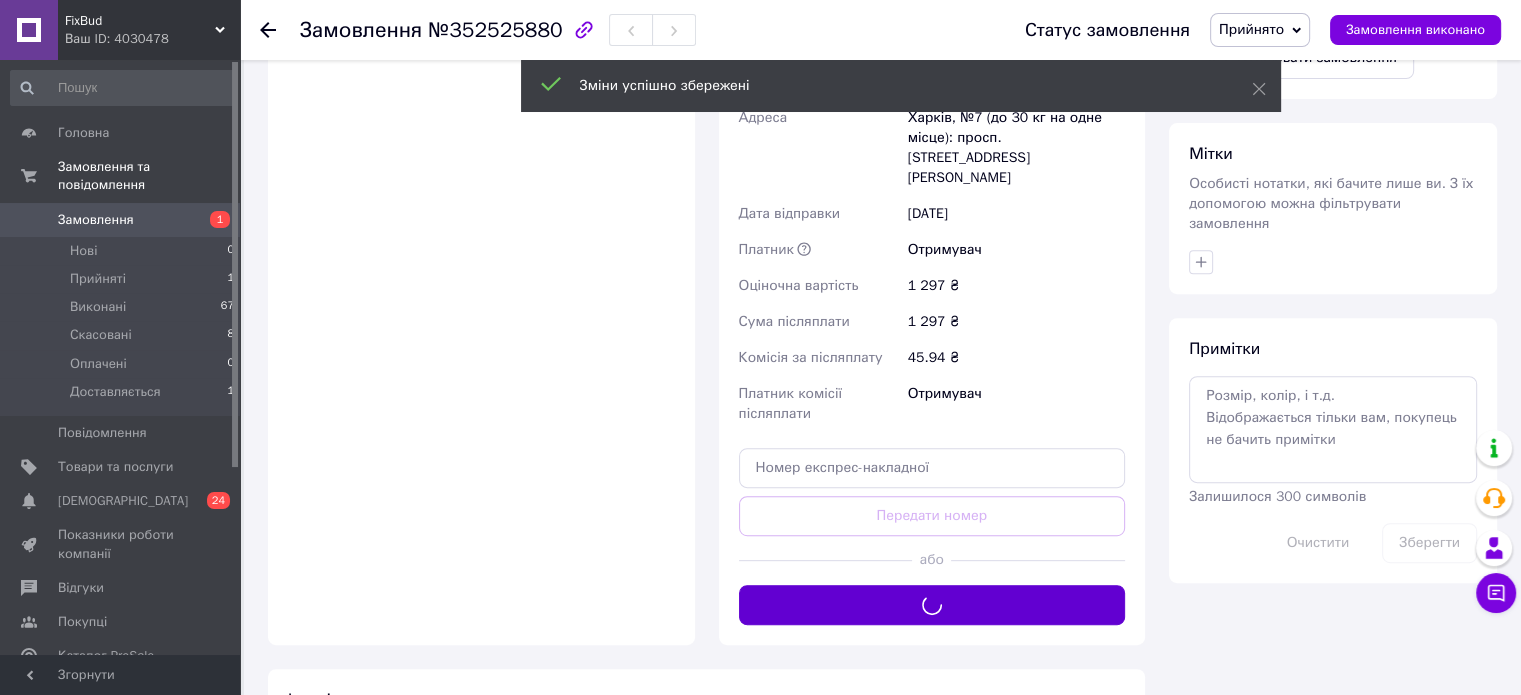 scroll, scrollTop: 600, scrollLeft: 0, axis: vertical 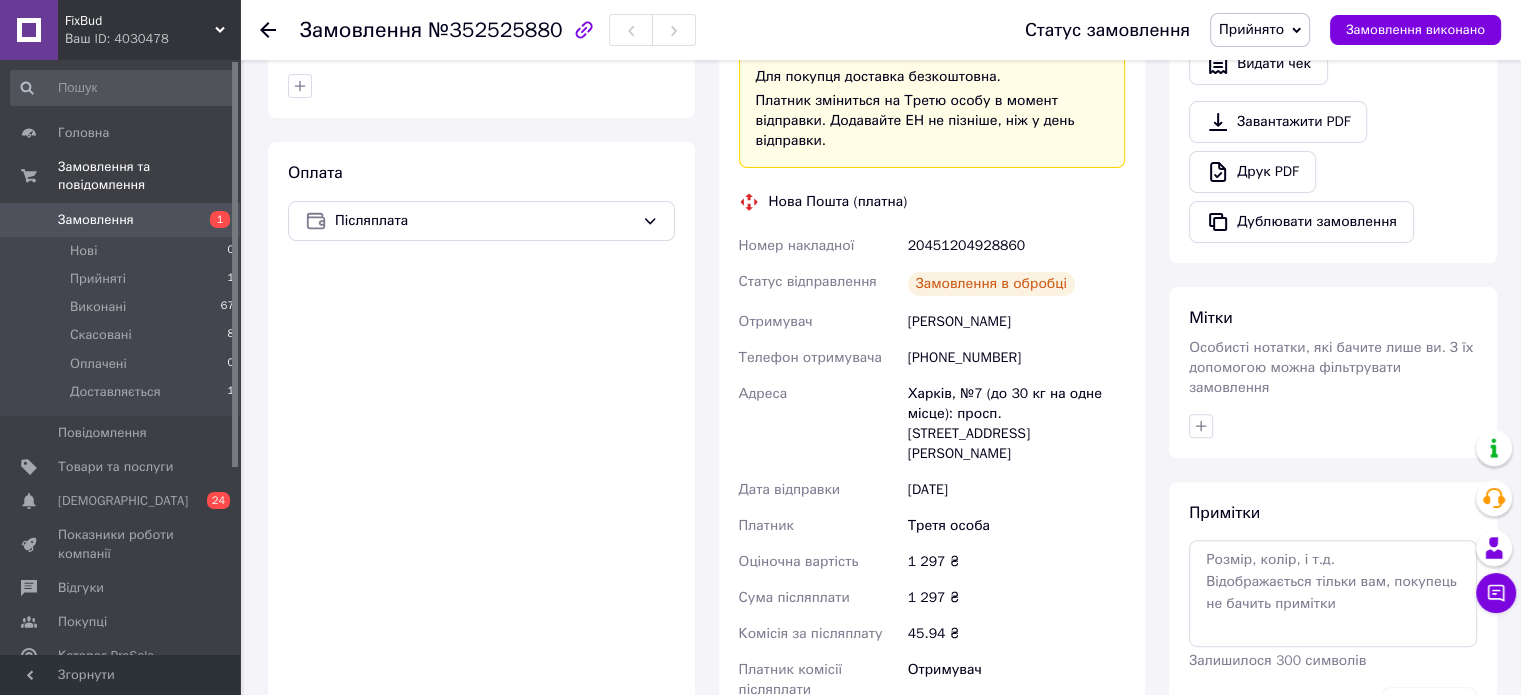 click on "Прийнято" at bounding box center (1251, 29) 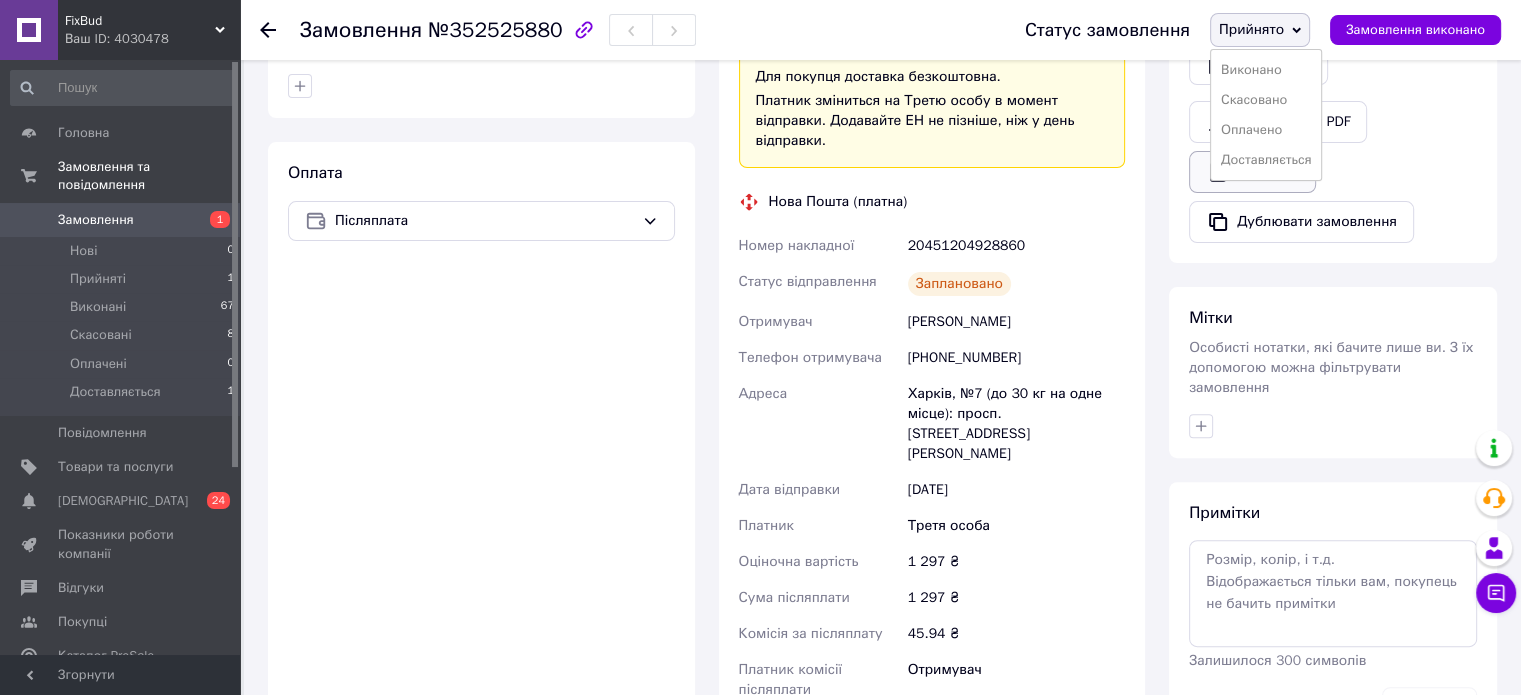 click on "Доставляється" at bounding box center [1266, 160] 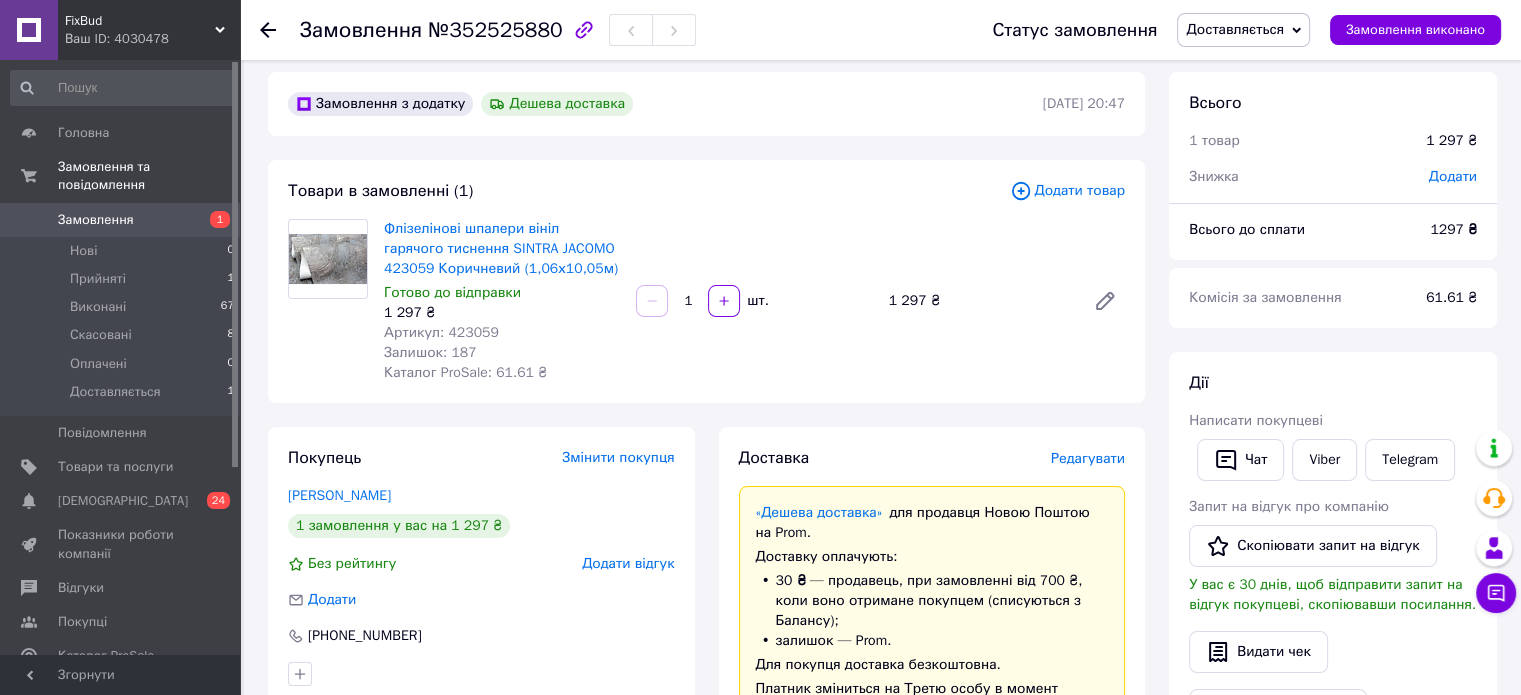 scroll, scrollTop: 0, scrollLeft: 0, axis: both 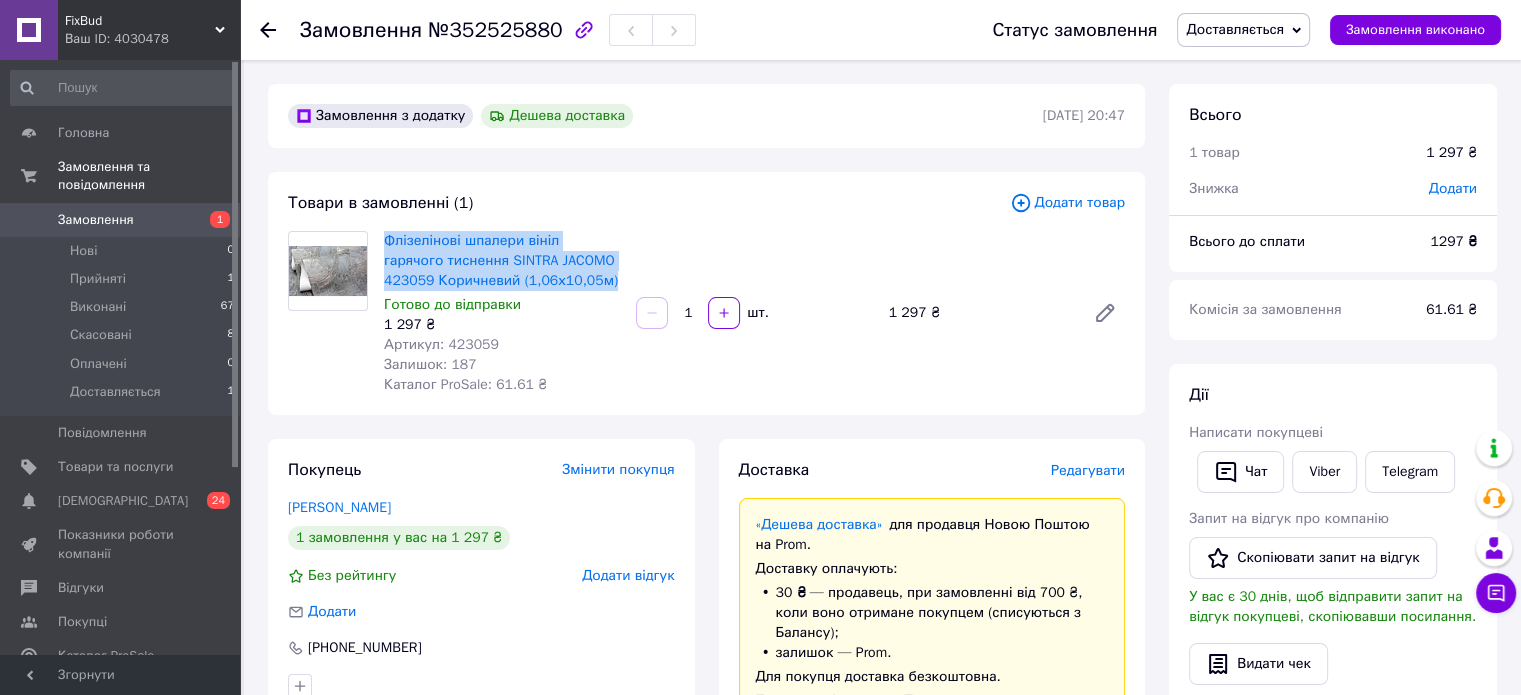 drag, startPoint x: 559, startPoint y: 283, endPoint x: 382, endPoint y: 247, distance: 180.62392 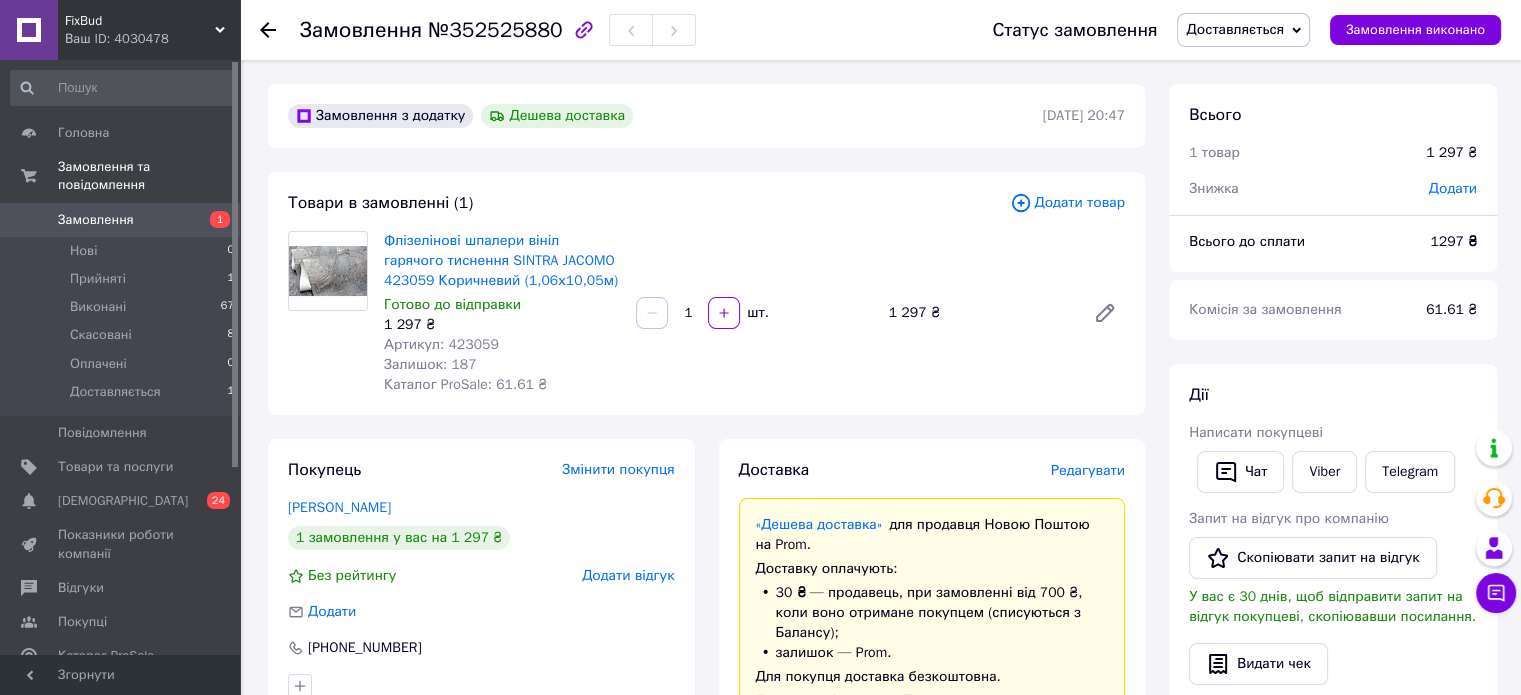 click on "+380973245223" at bounding box center [481, 648] 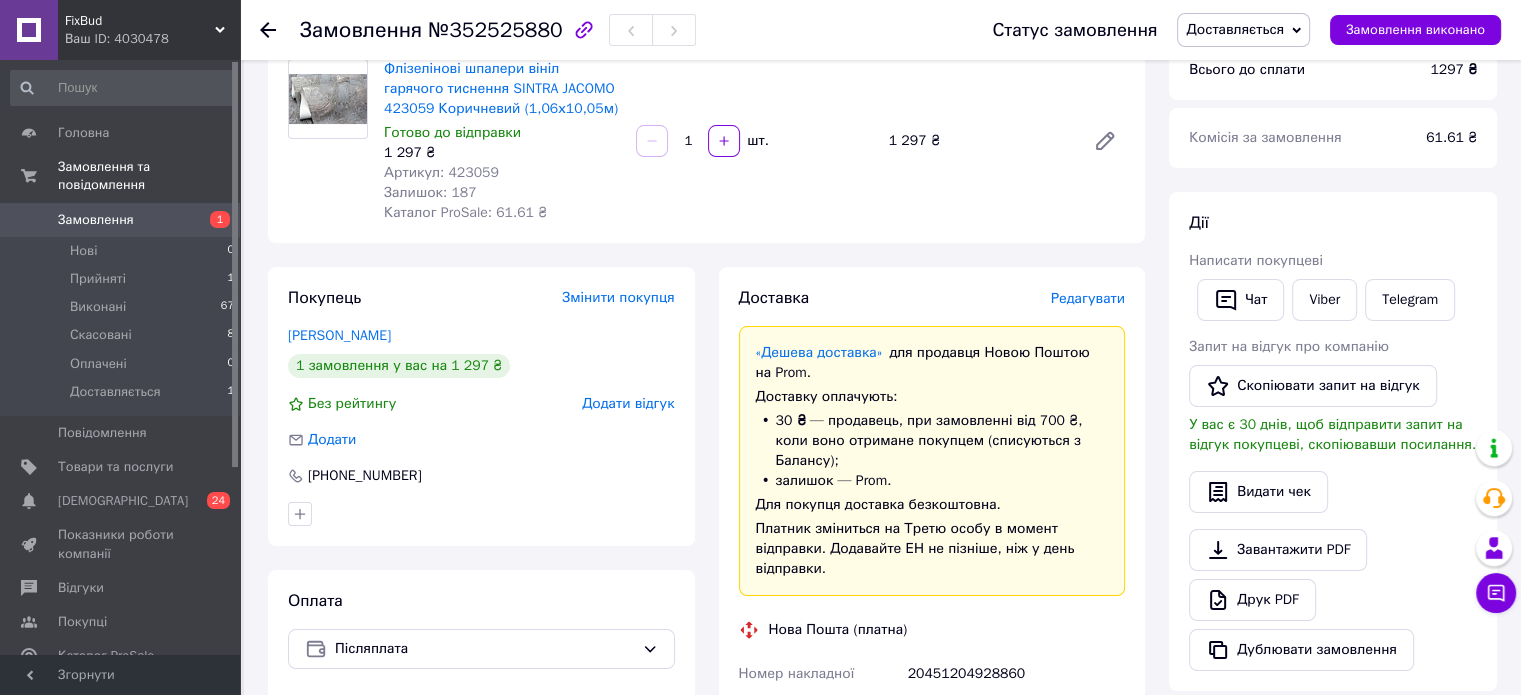 scroll, scrollTop: 400, scrollLeft: 0, axis: vertical 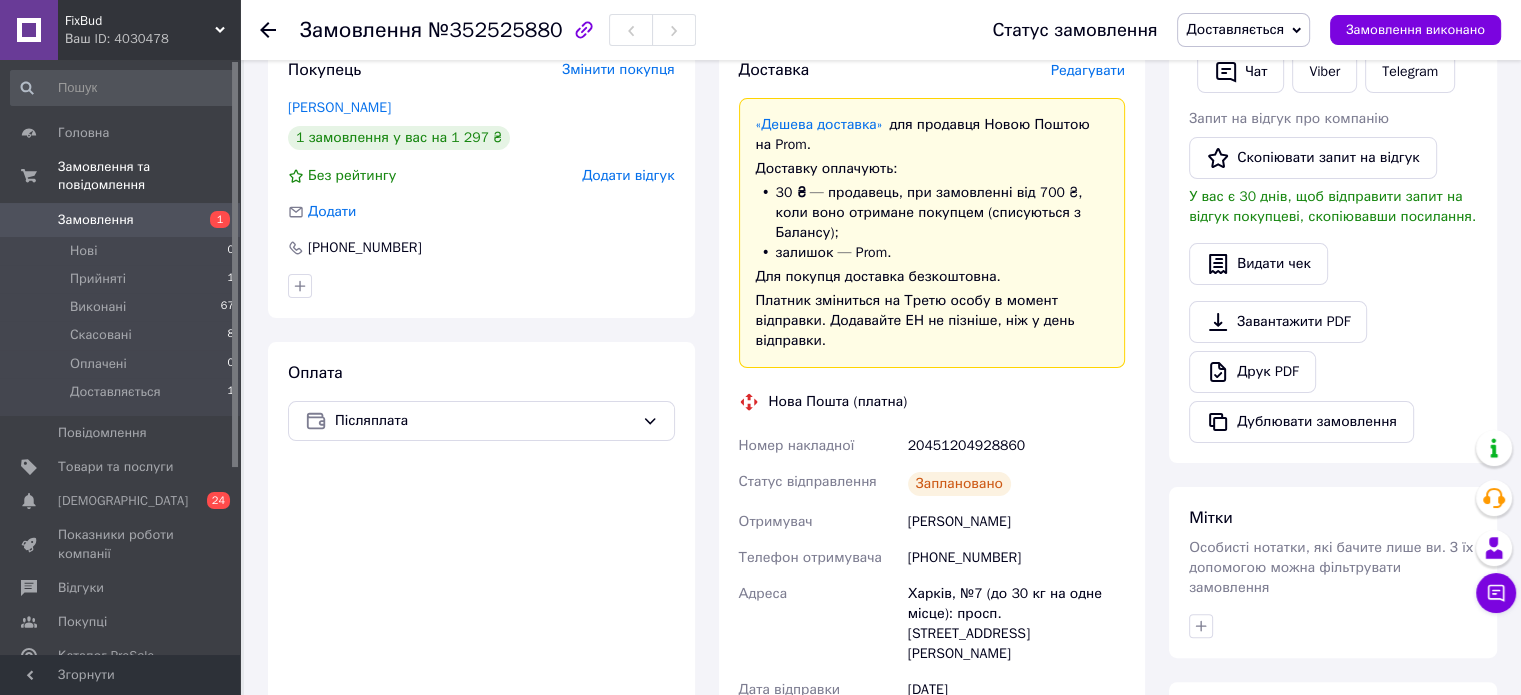 click on "Зозуля Карина" at bounding box center (1016, 522) 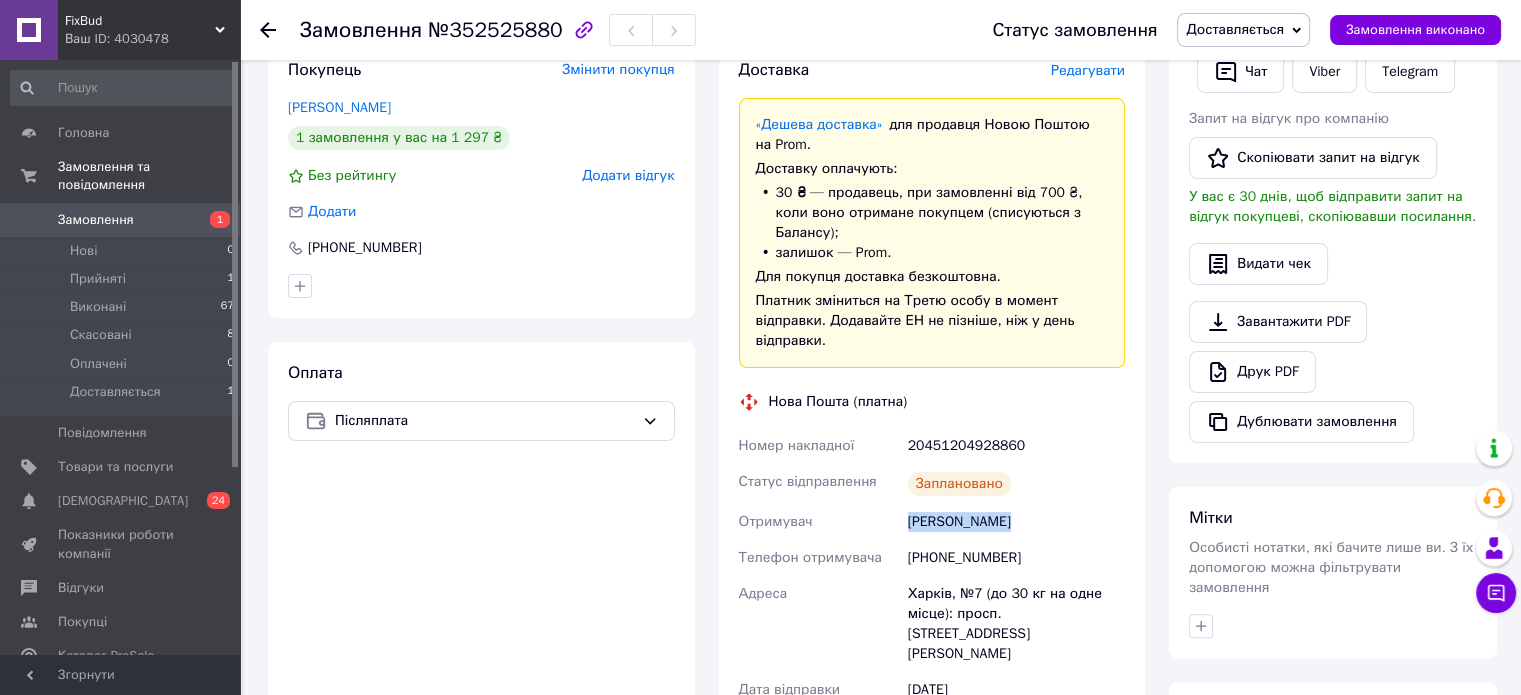 drag, startPoint x: 909, startPoint y: 505, endPoint x: 1031, endPoint y: 503, distance: 122.016396 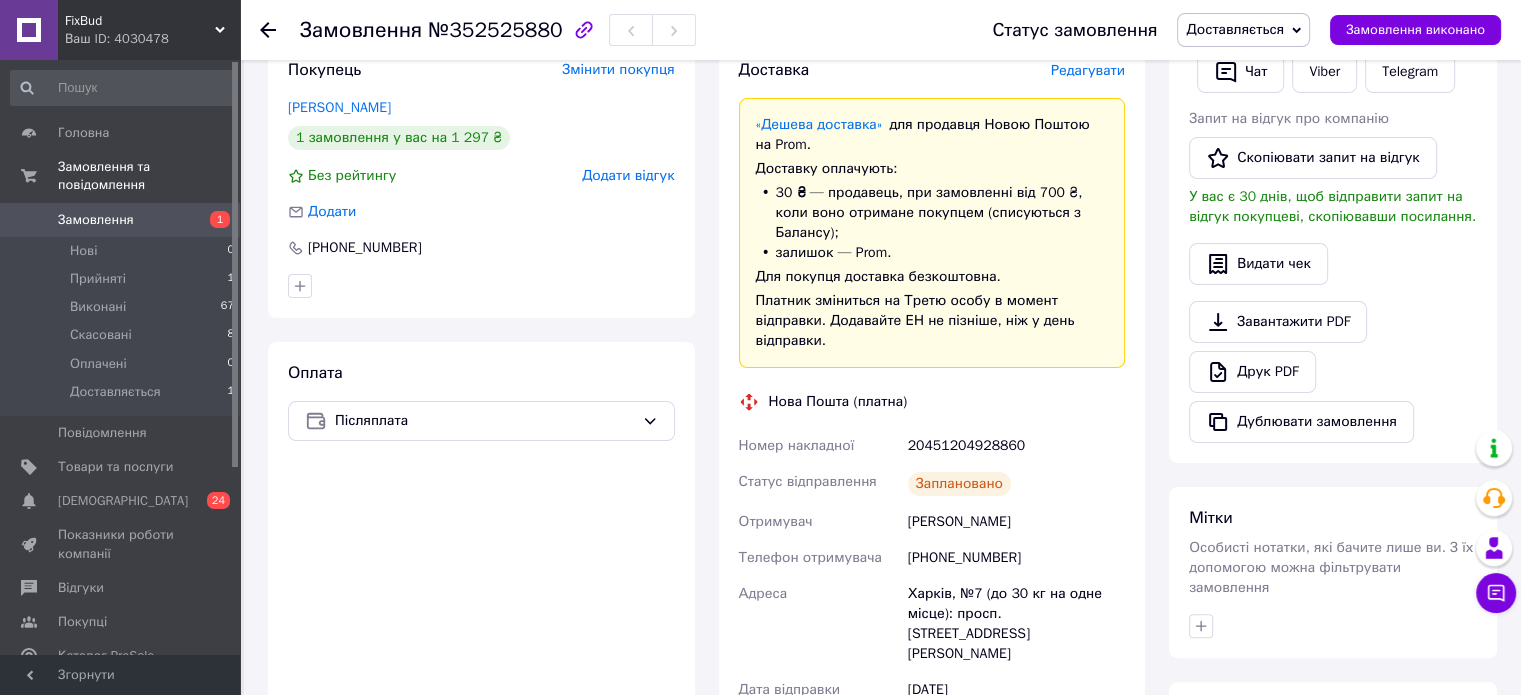 click on "Оплата Післяплата" at bounding box center (481, 691) 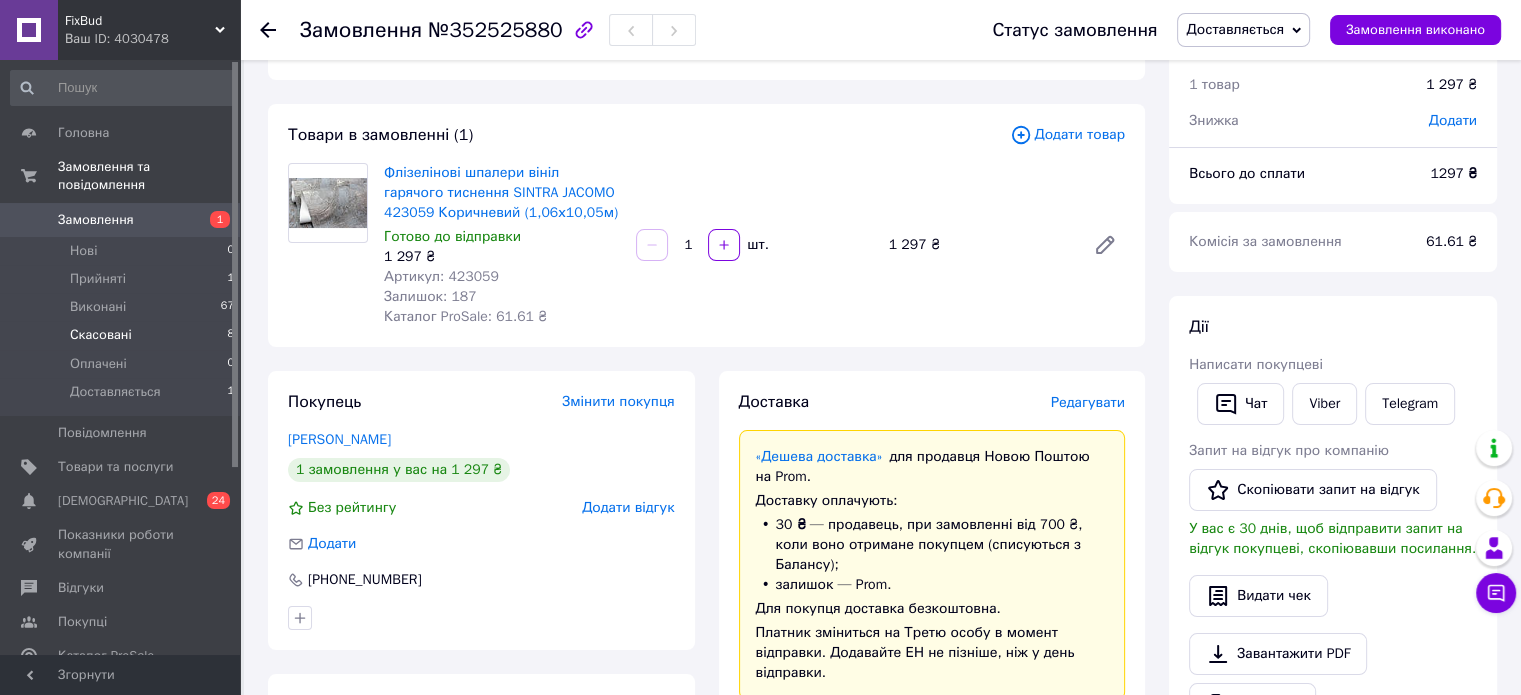 scroll, scrollTop: 0, scrollLeft: 0, axis: both 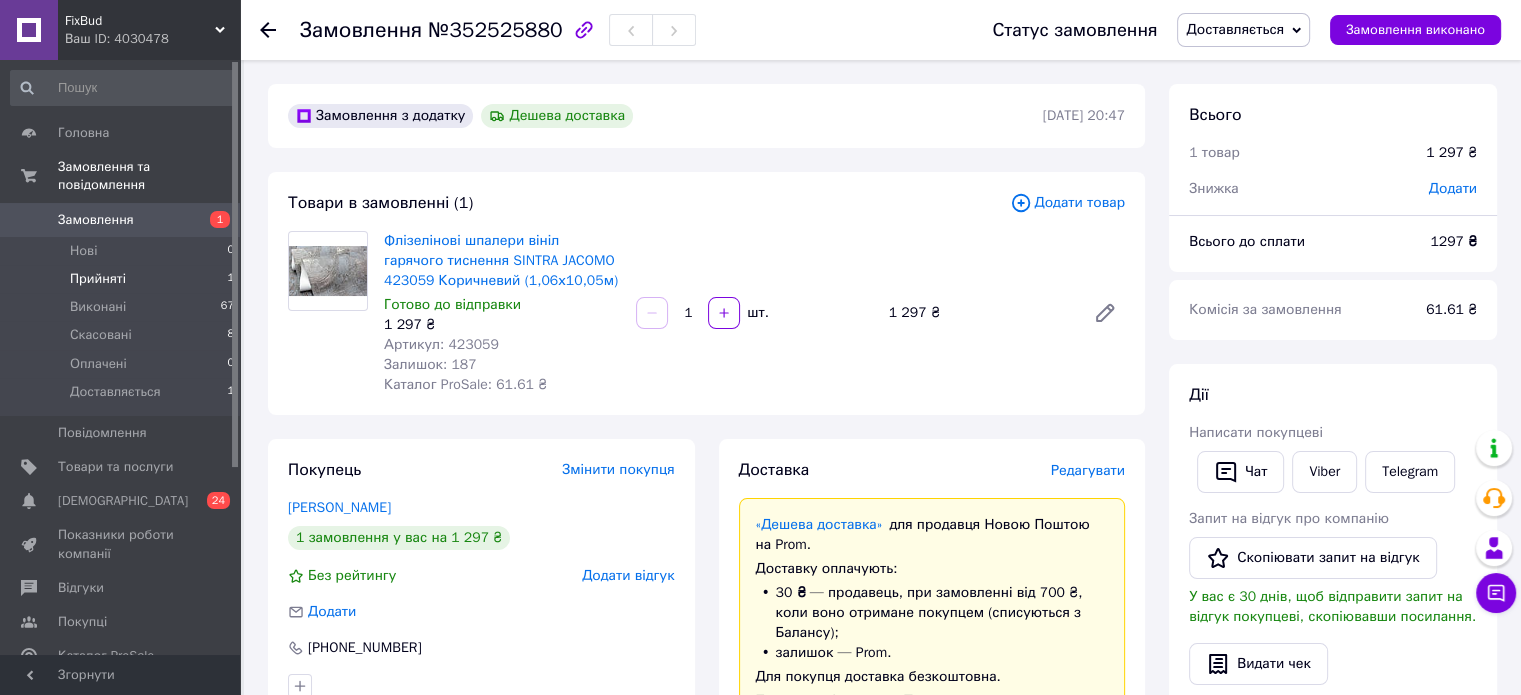 click on "Прийняті" at bounding box center (98, 279) 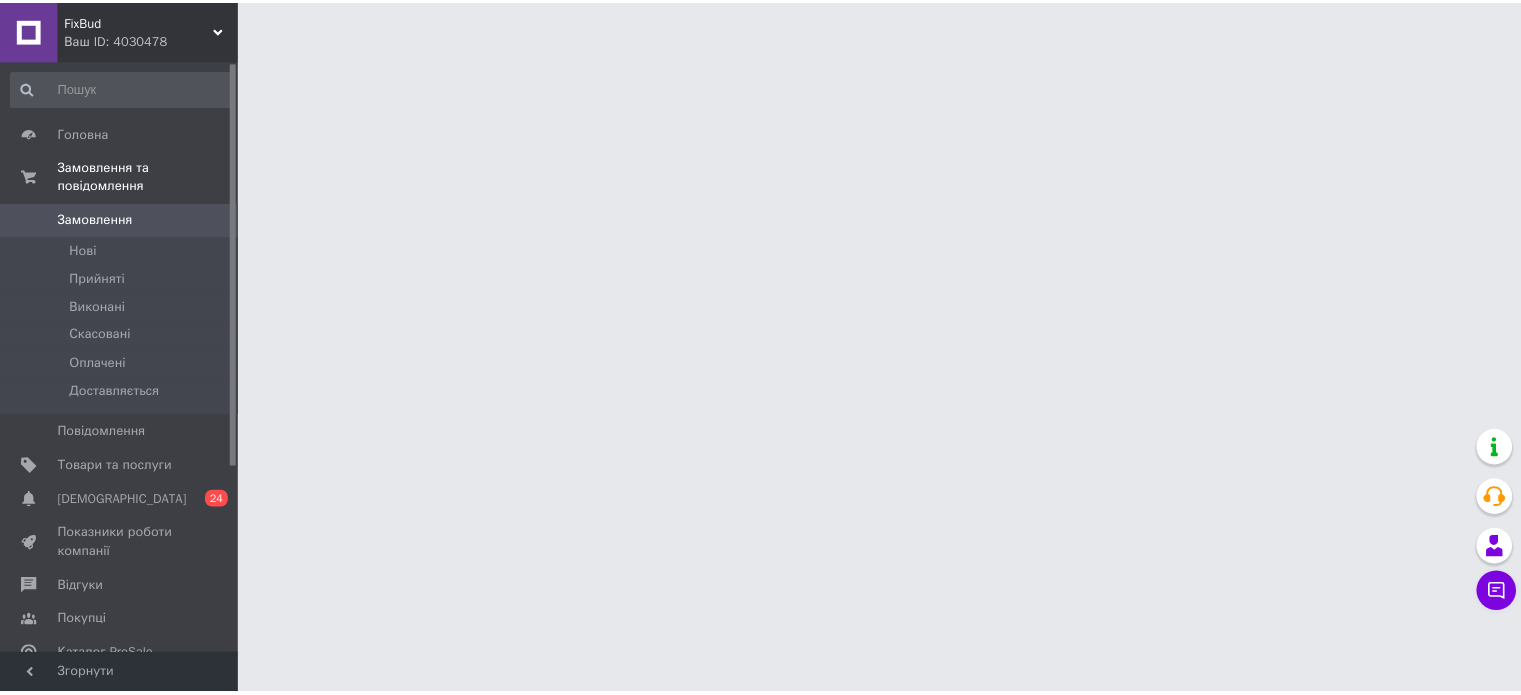 scroll, scrollTop: 0, scrollLeft: 0, axis: both 